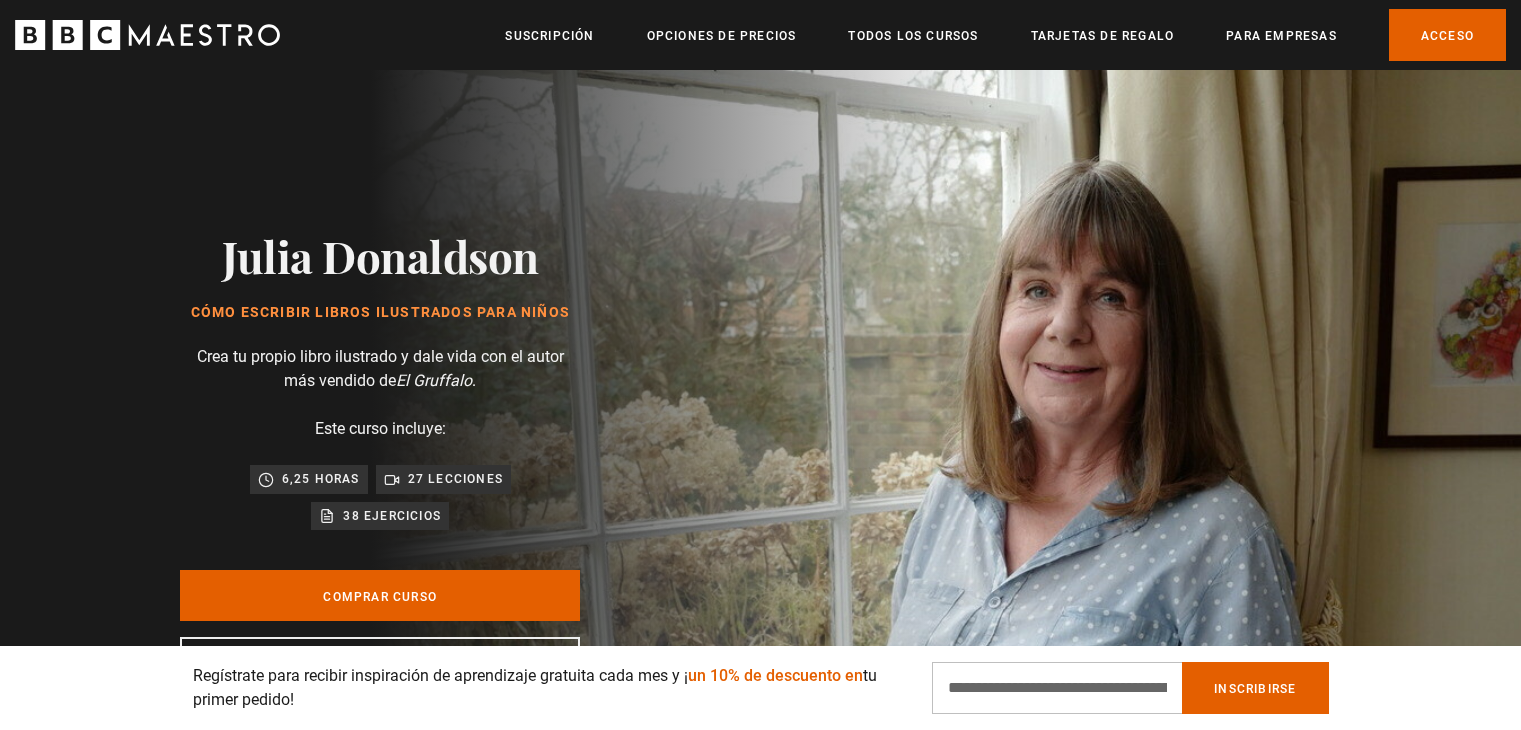 scroll, scrollTop: 2723, scrollLeft: 0, axis: vertical 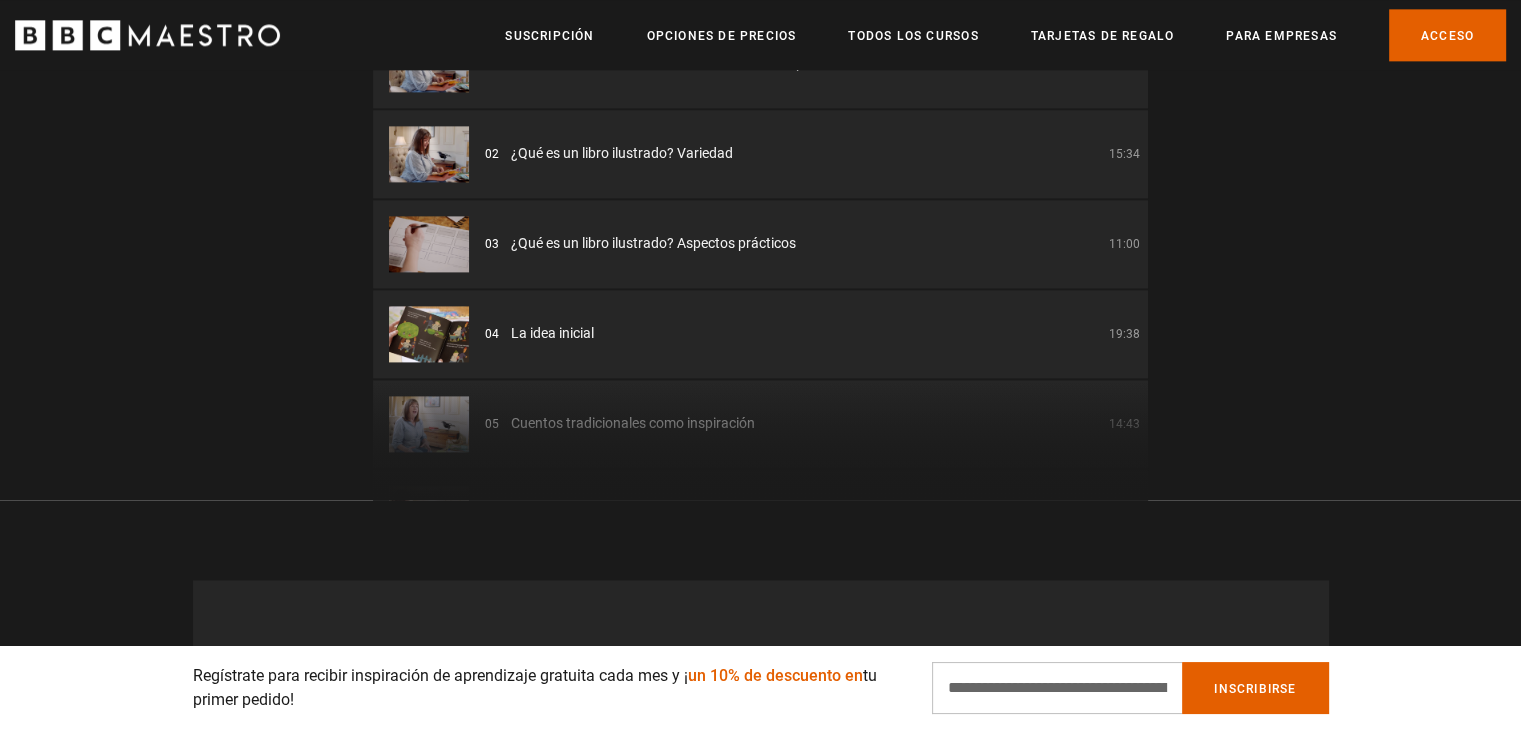 click on "Plan de lección (27)
01
Introducción a la escritura de libros ilustrados para niños
05:03
02
¿Qué es un libro ilustrado? Variedad
15:34
03
¿Qué es un libro ilustrado? Aspectos prácticos
11:00
04
La idea inicial
19:38
05
Cuentos tradicionales como inspiración
14:43
06
Personajes: humanos, animales, hadas... ¡y lápices!
14:20" at bounding box center [760, 183] 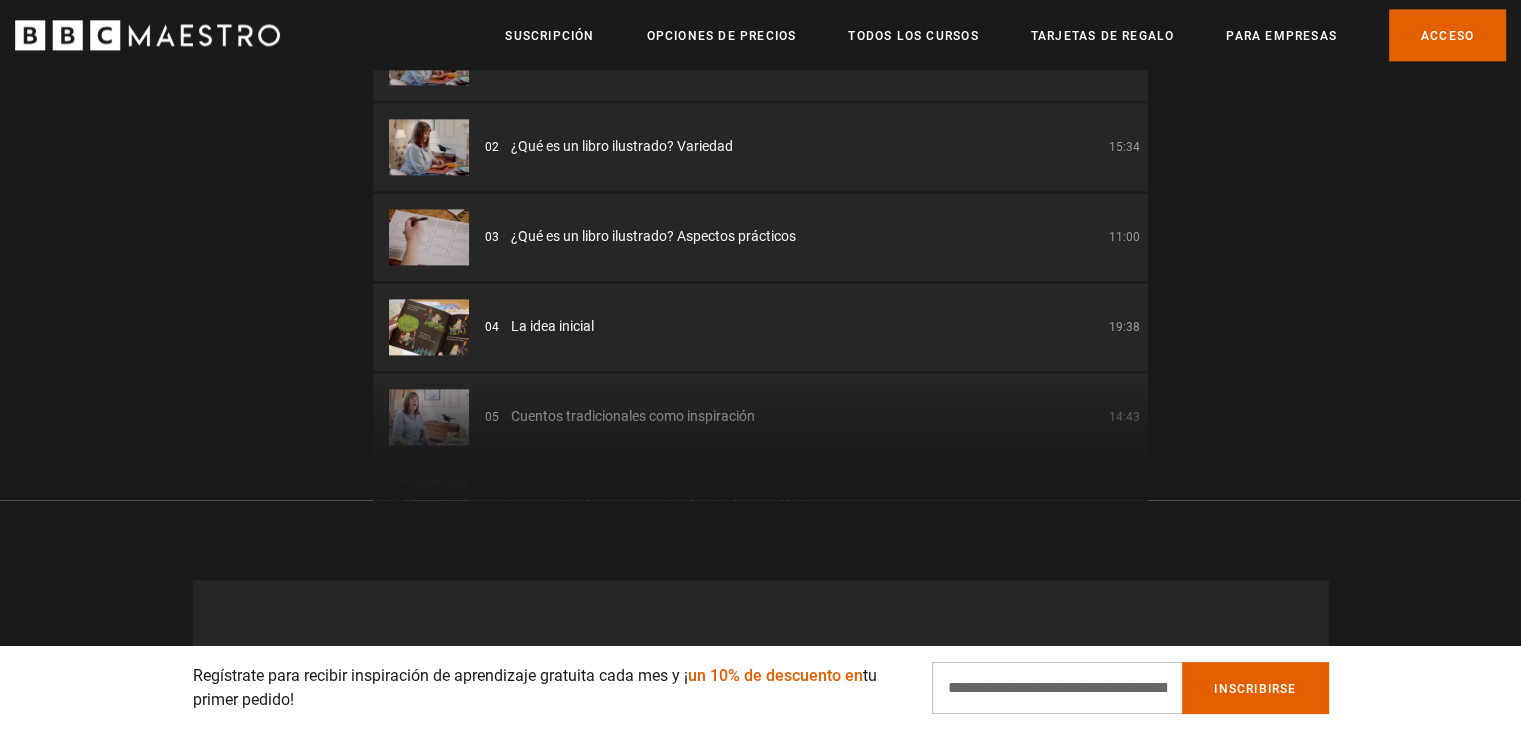 scroll, scrollTop: 0, scrollLeft: 0, axis: both 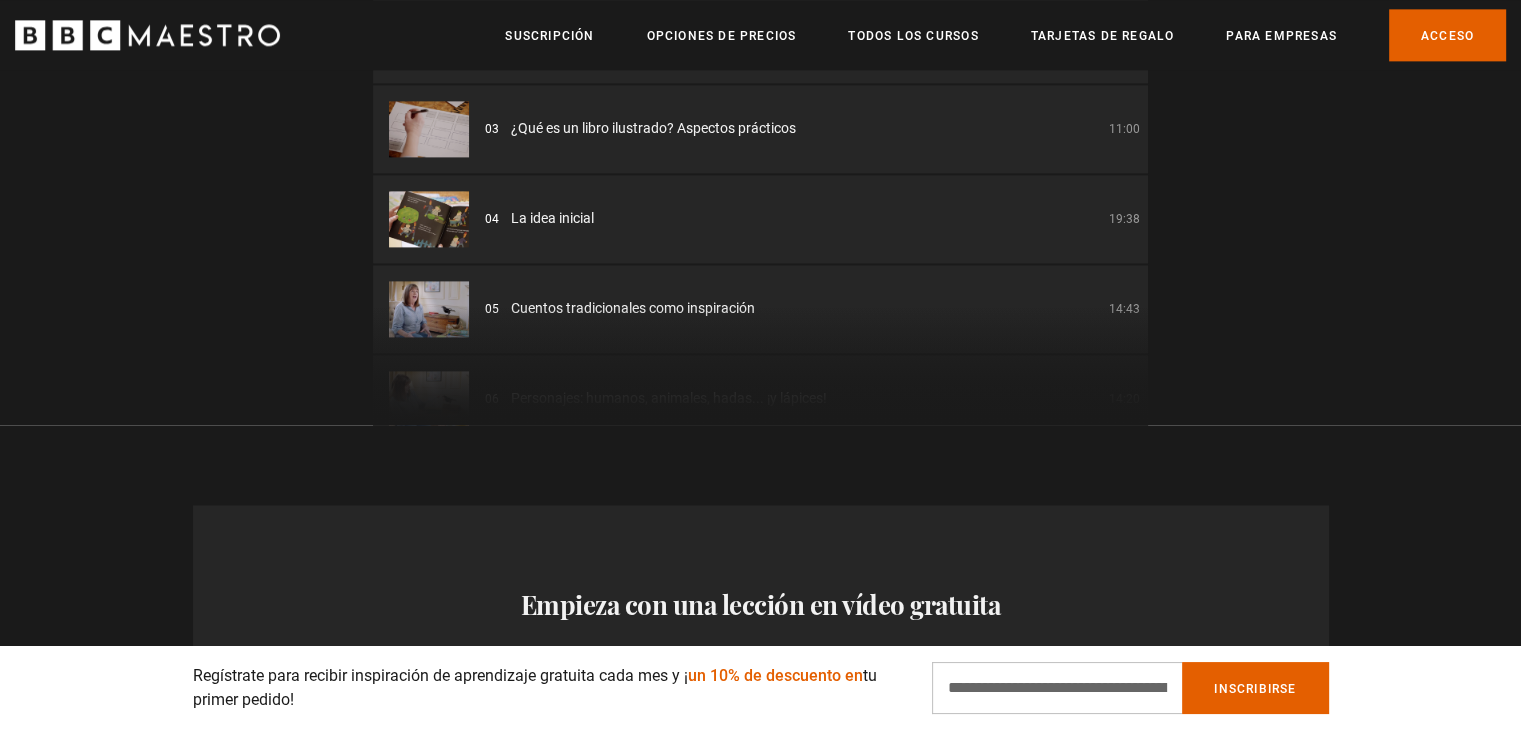 drag, startPoint x: 1062, startPoint y: 269, endPoint x: 1163, endPoint y: 776, distance: 516.9623 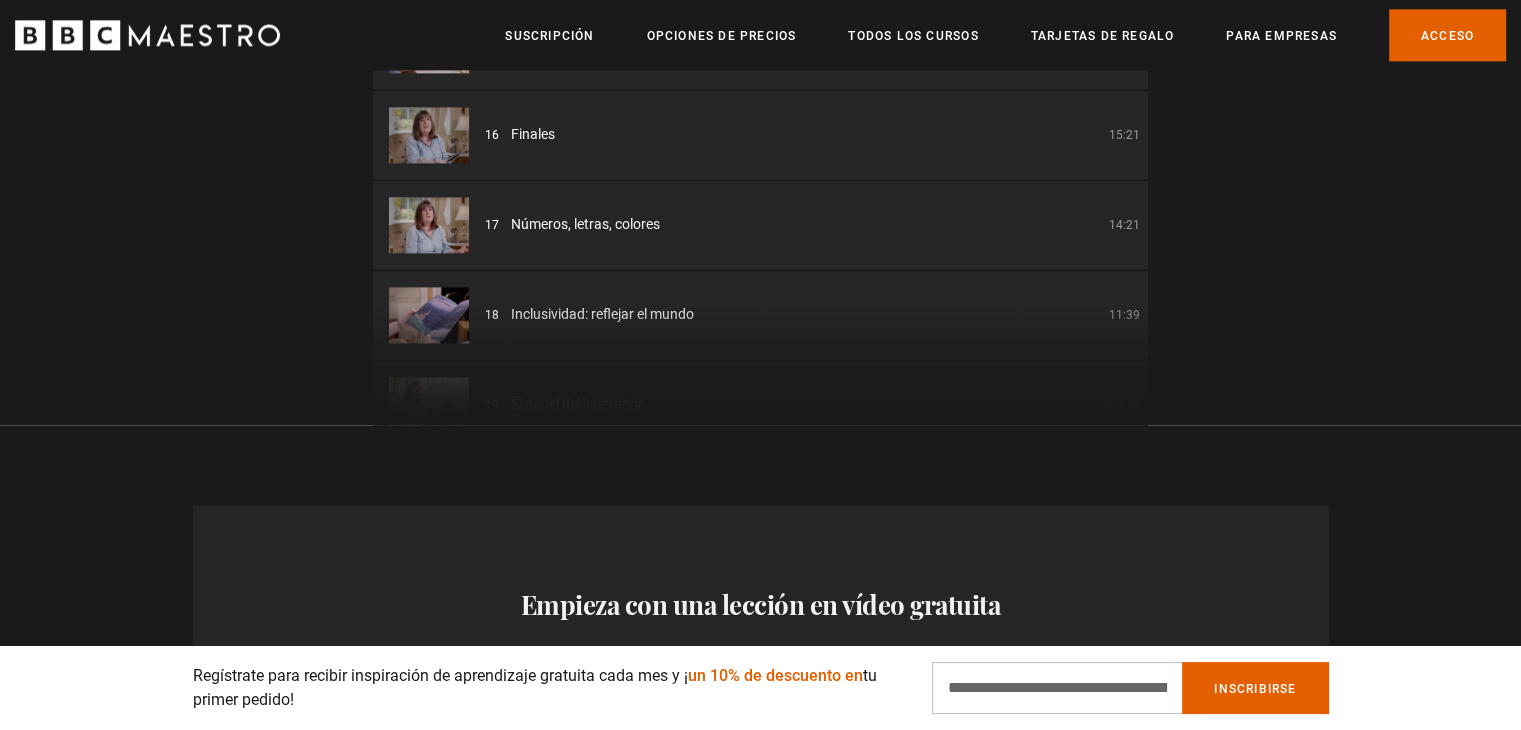 click on "Plan de lección (27)
01
Introducción a la escritura de libros ilustrados para niños
05:03
02
¿Qué es un libro ilustrado? Variedad
15:34
03
¿Qué es un libro ilustrado? Aspectos prácticos
11:00
04
La idea inicial
19:38
05
Cuentos tradicionales como inspiración
14:43
06
Personajes: humanos, animales, hadas... ¡y lápices!
14:20" at bounding box center (760, 108) 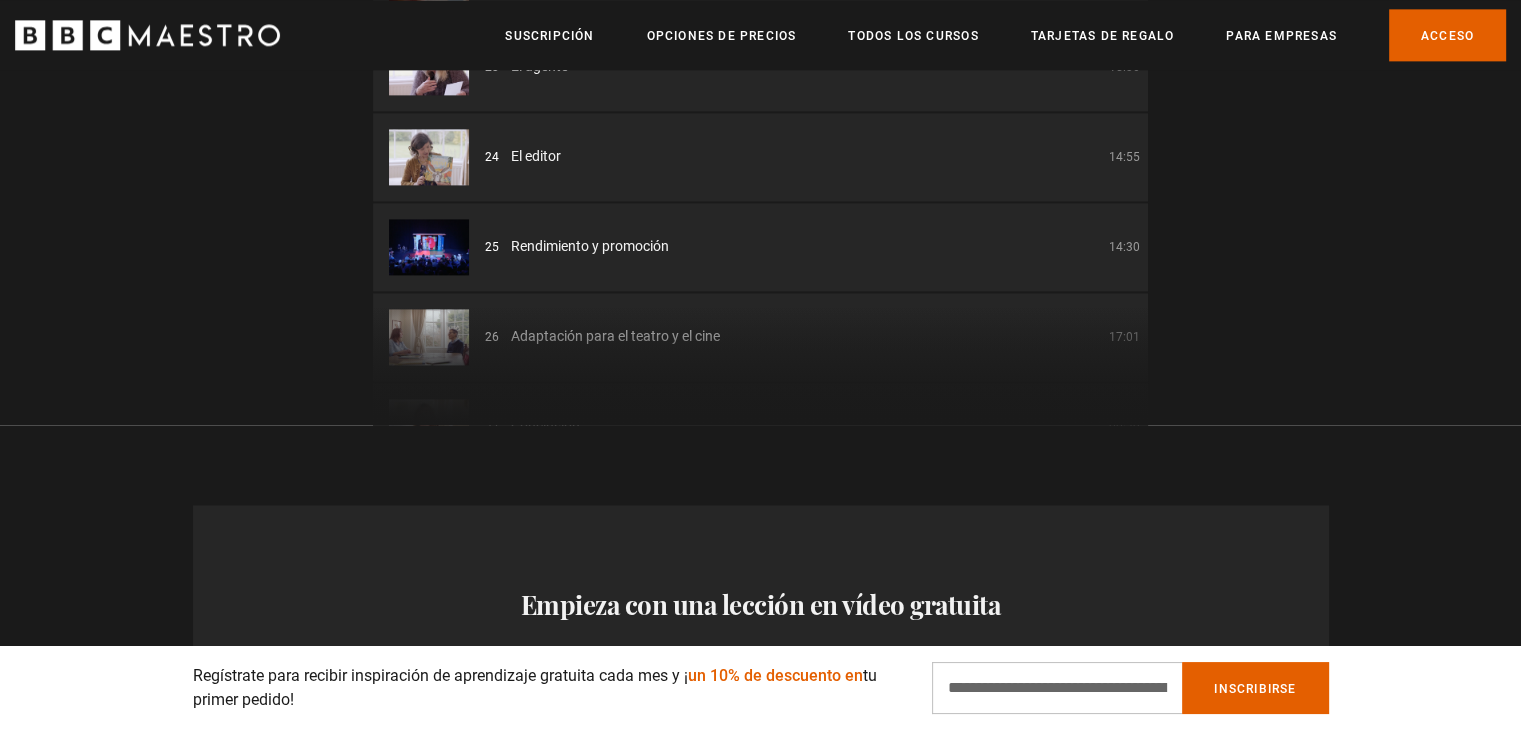 scroll, scrollTop: 1948, scrollLeft: 0, axis: vertical 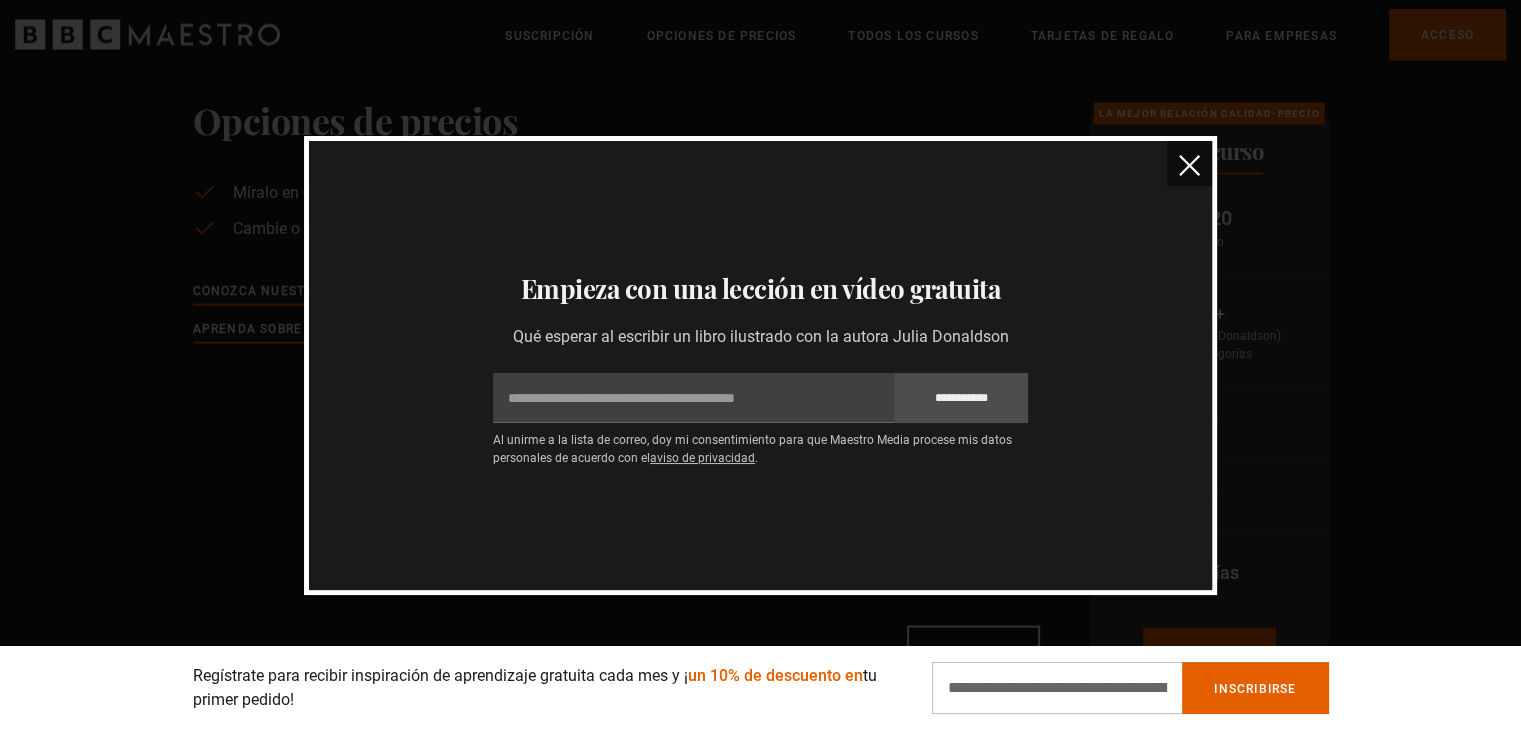 click at bounding box center [1189, 165] 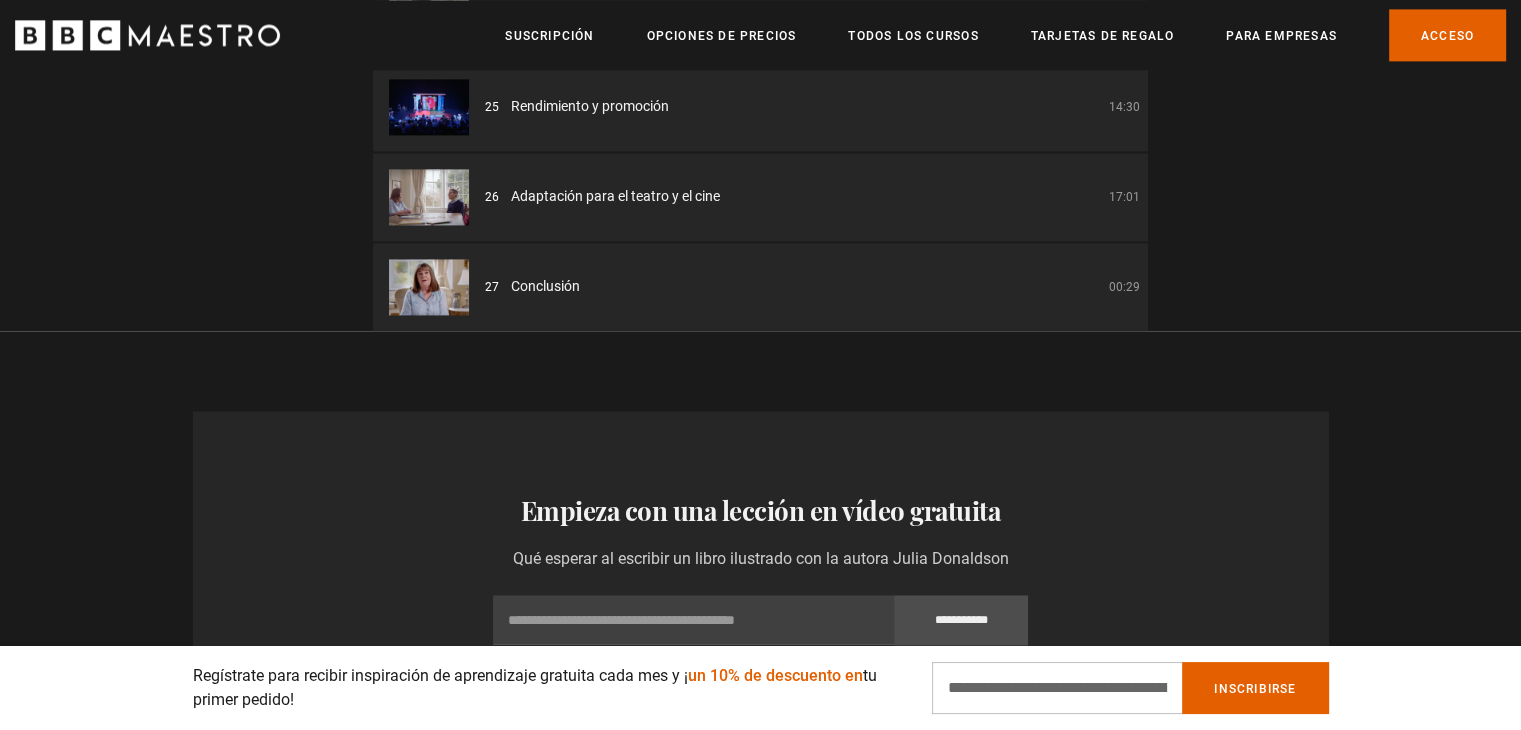 scroll, scrollTop: 2888, scrollLeft: 0, axis: vertical 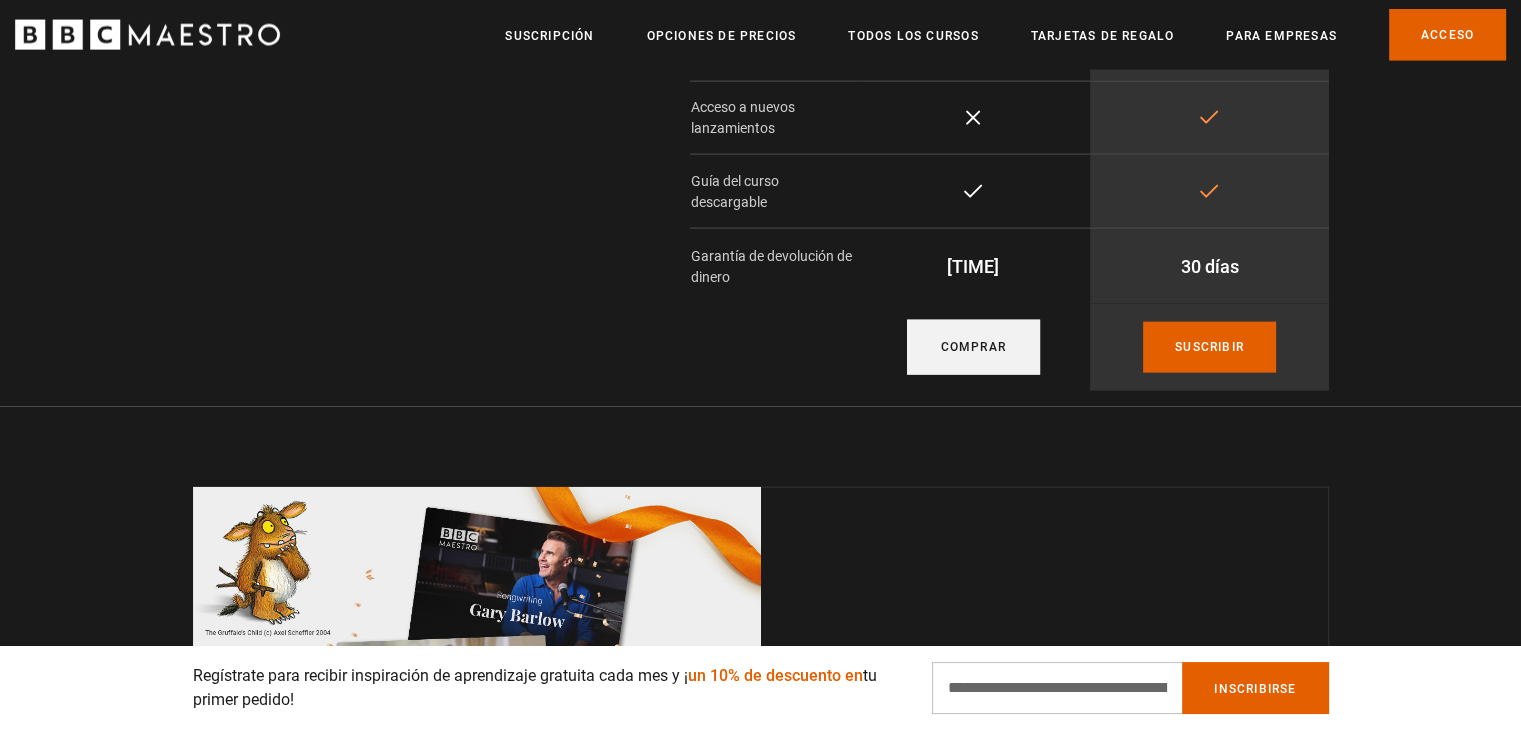 click on "Comprar" at bounding box center (973, 347) 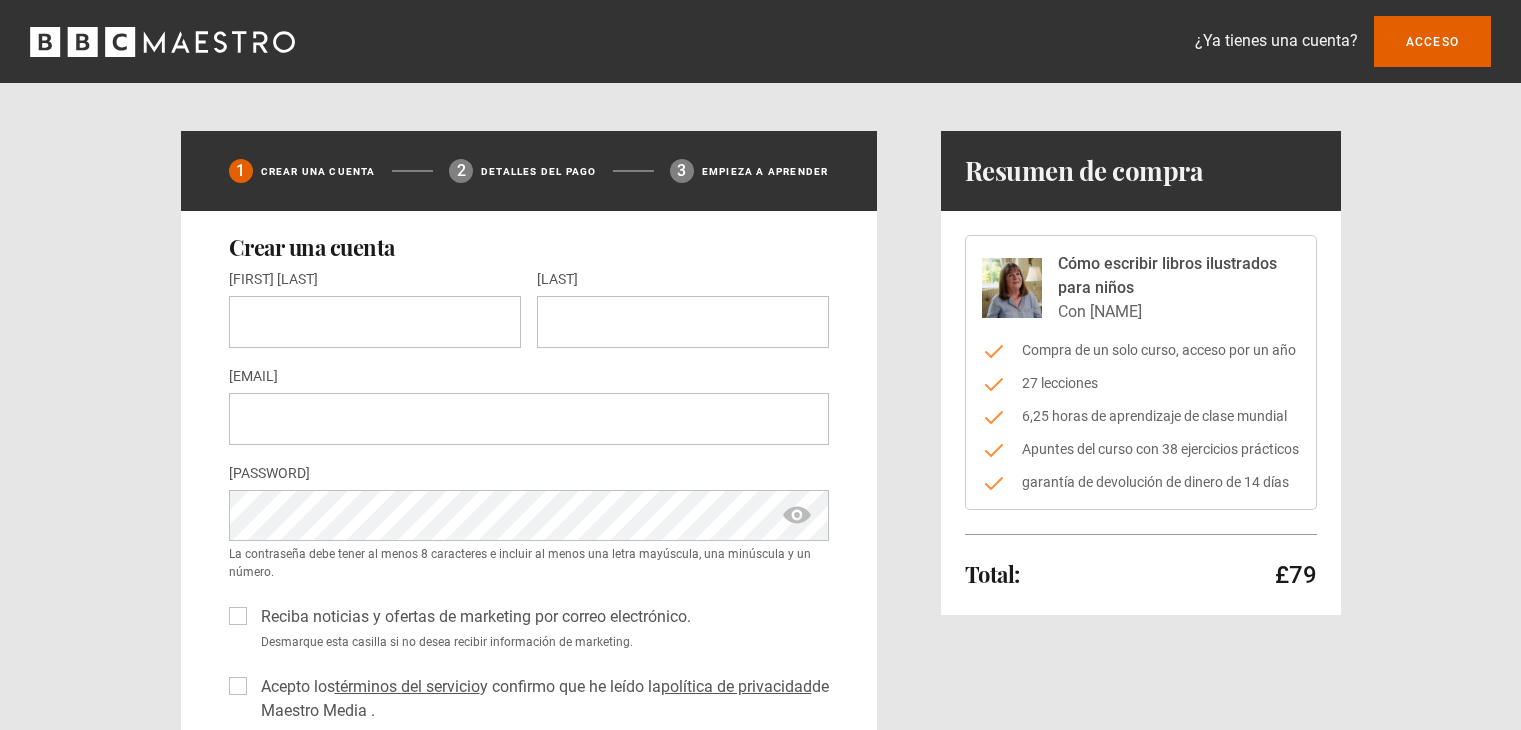 scroll, scrollTop: 0, scrollLeft: 0, axis: both 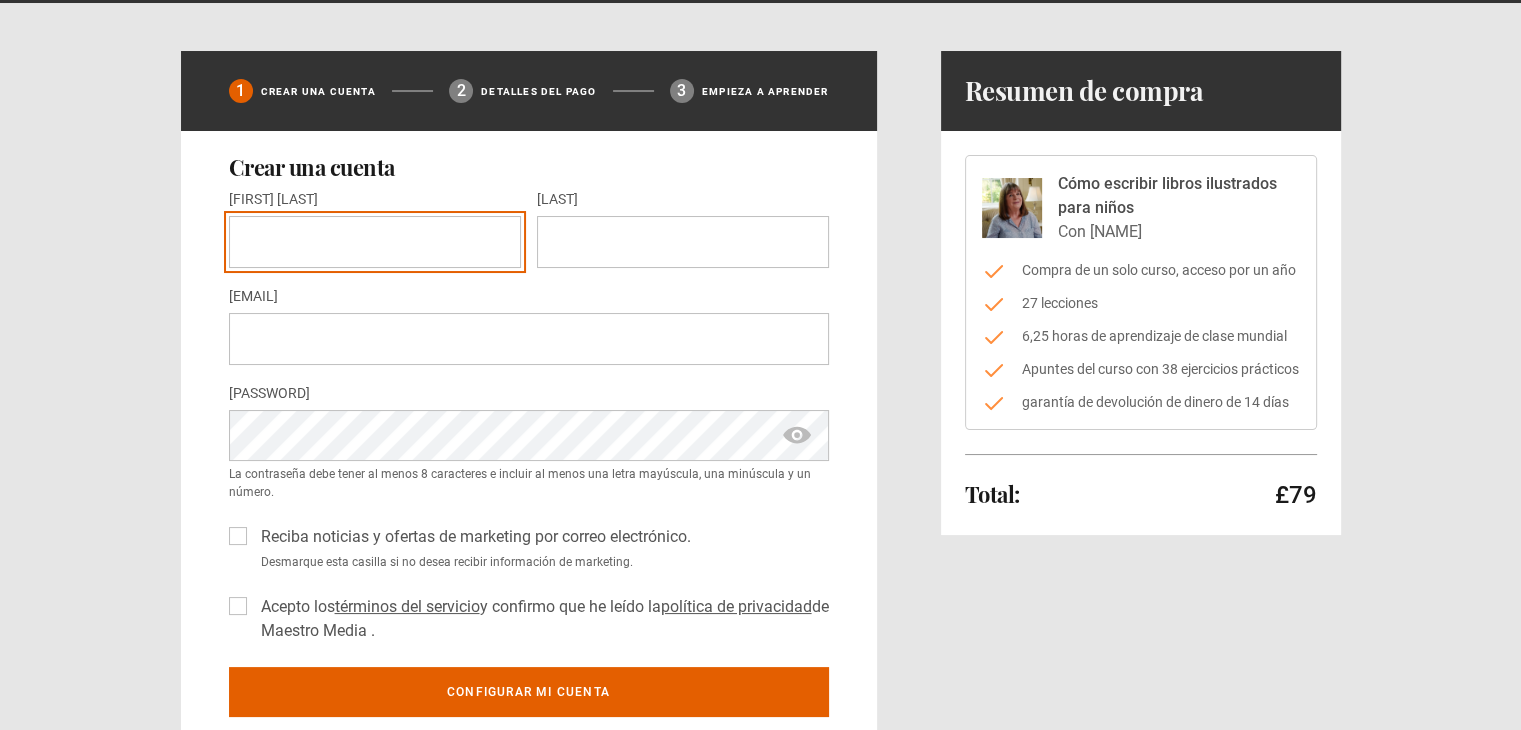 click on "Nombre de pila *" at bounding box center (375, 242) 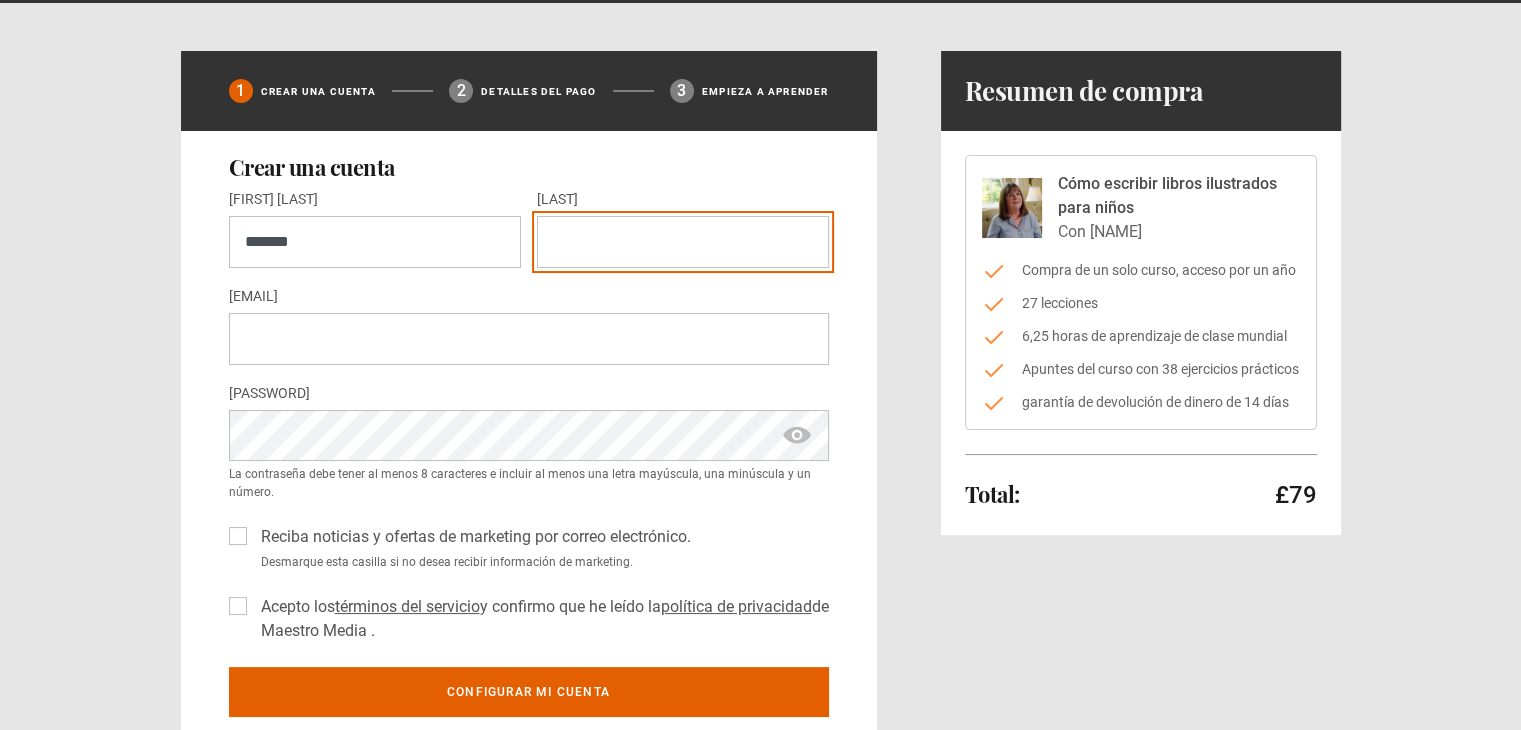 type on "*******" 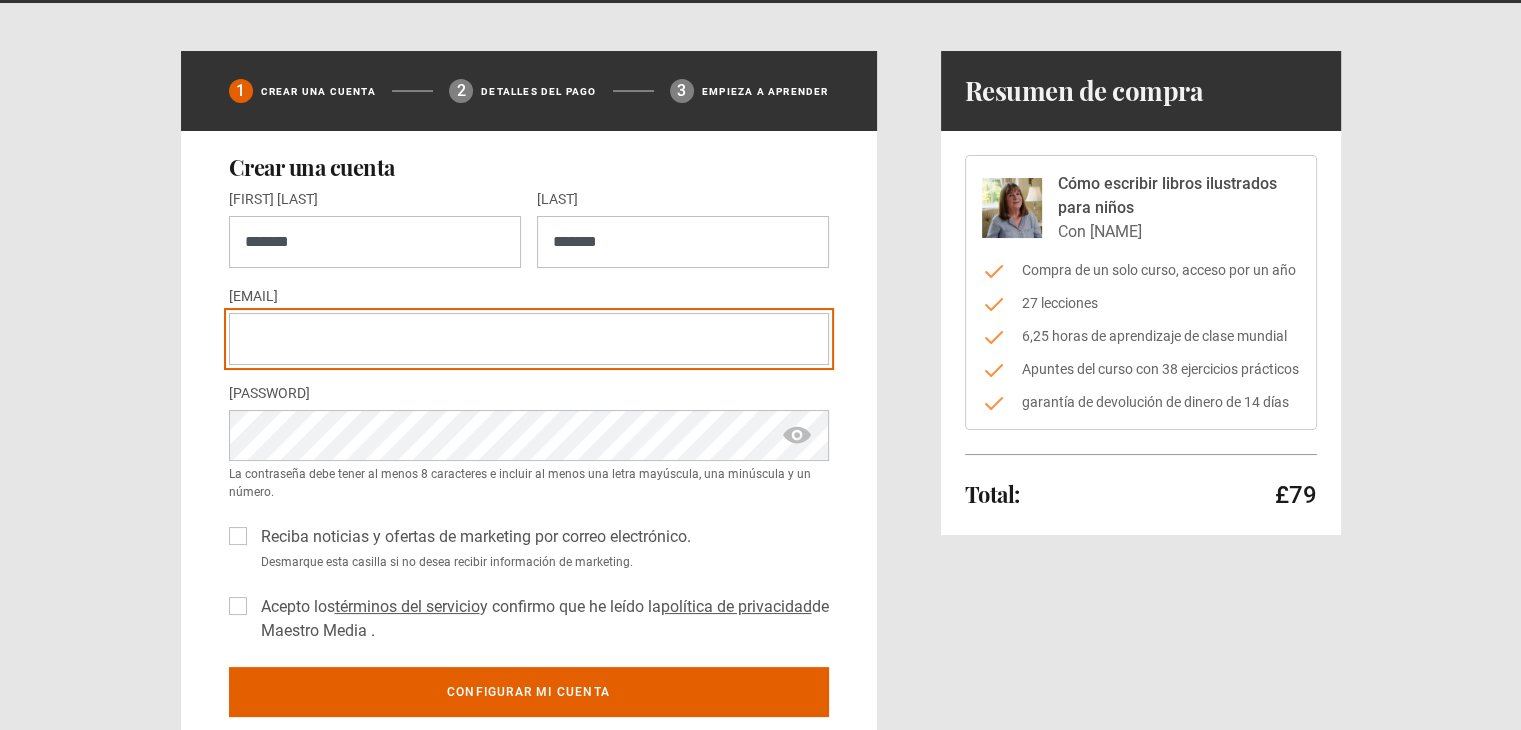 click on "Correo electrónico *" at bounding box center (529, 339) 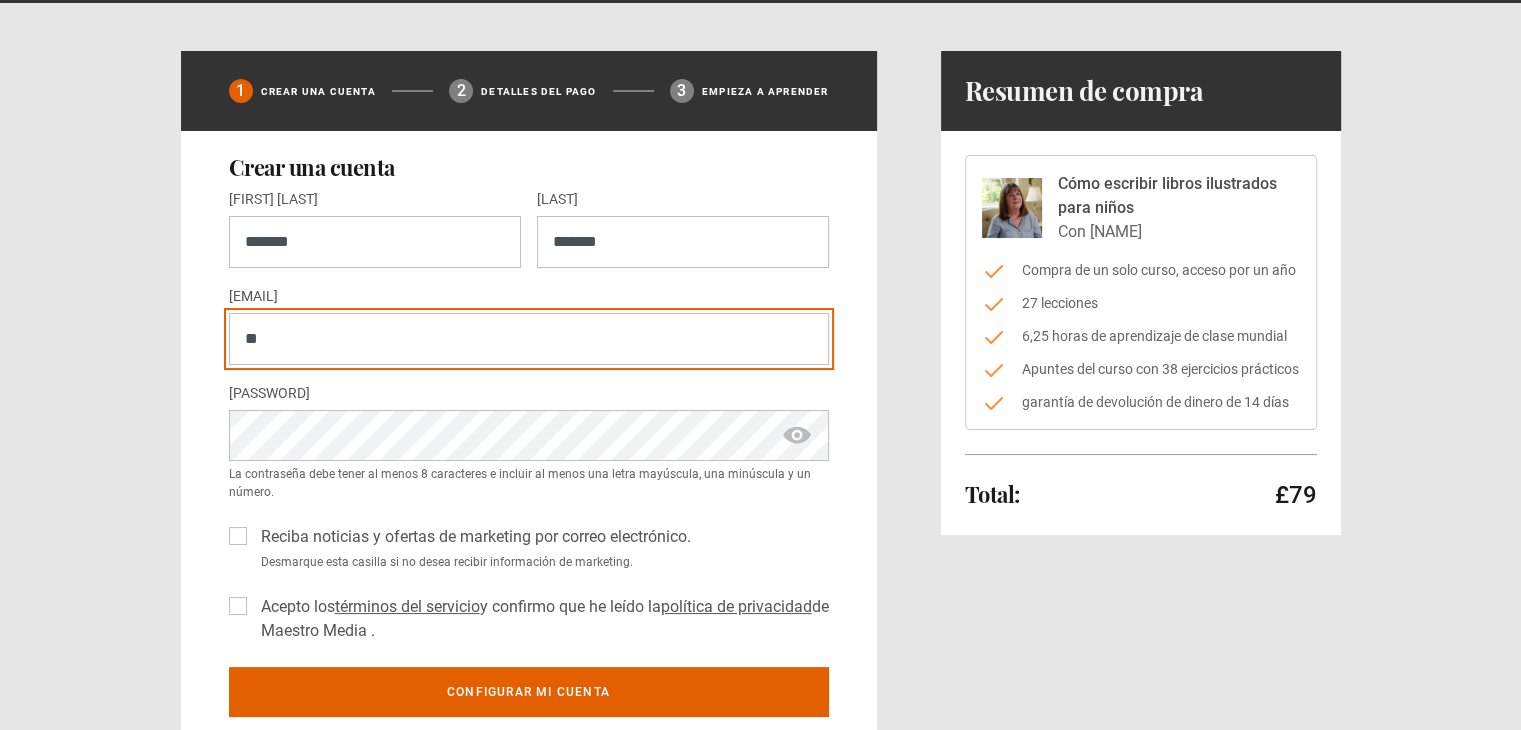 type on "*" 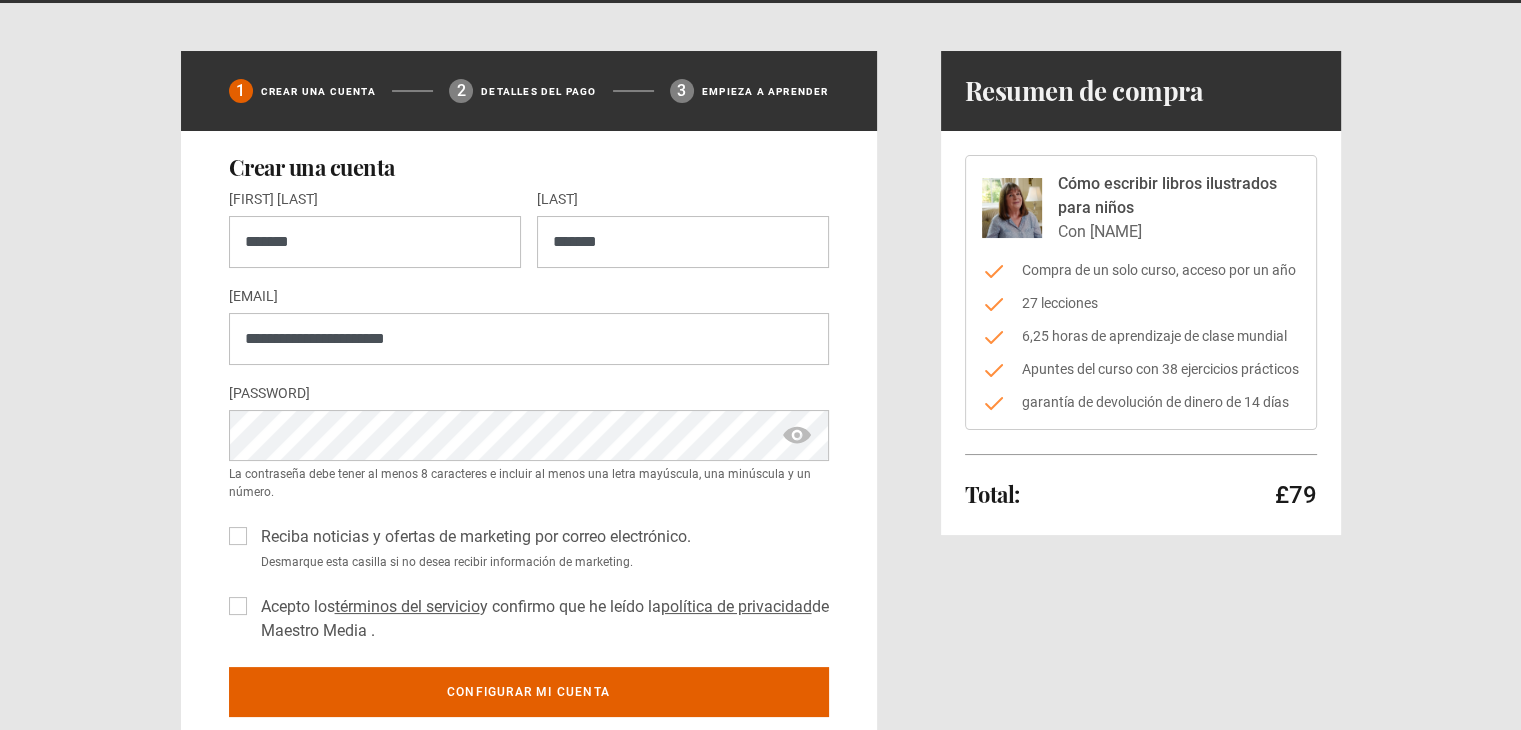 click at bounding box center [797, 436] 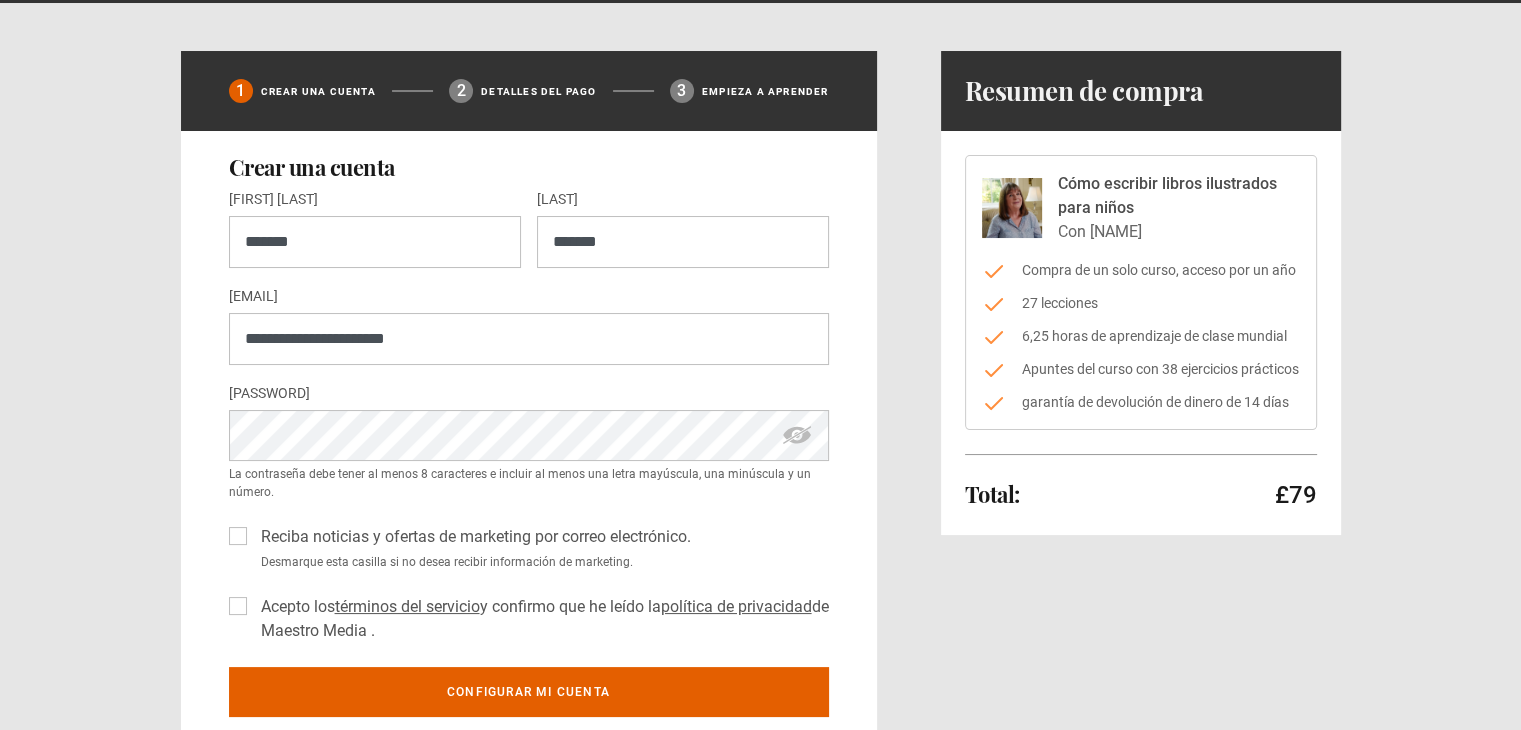 click at bounding box center (797, 436) 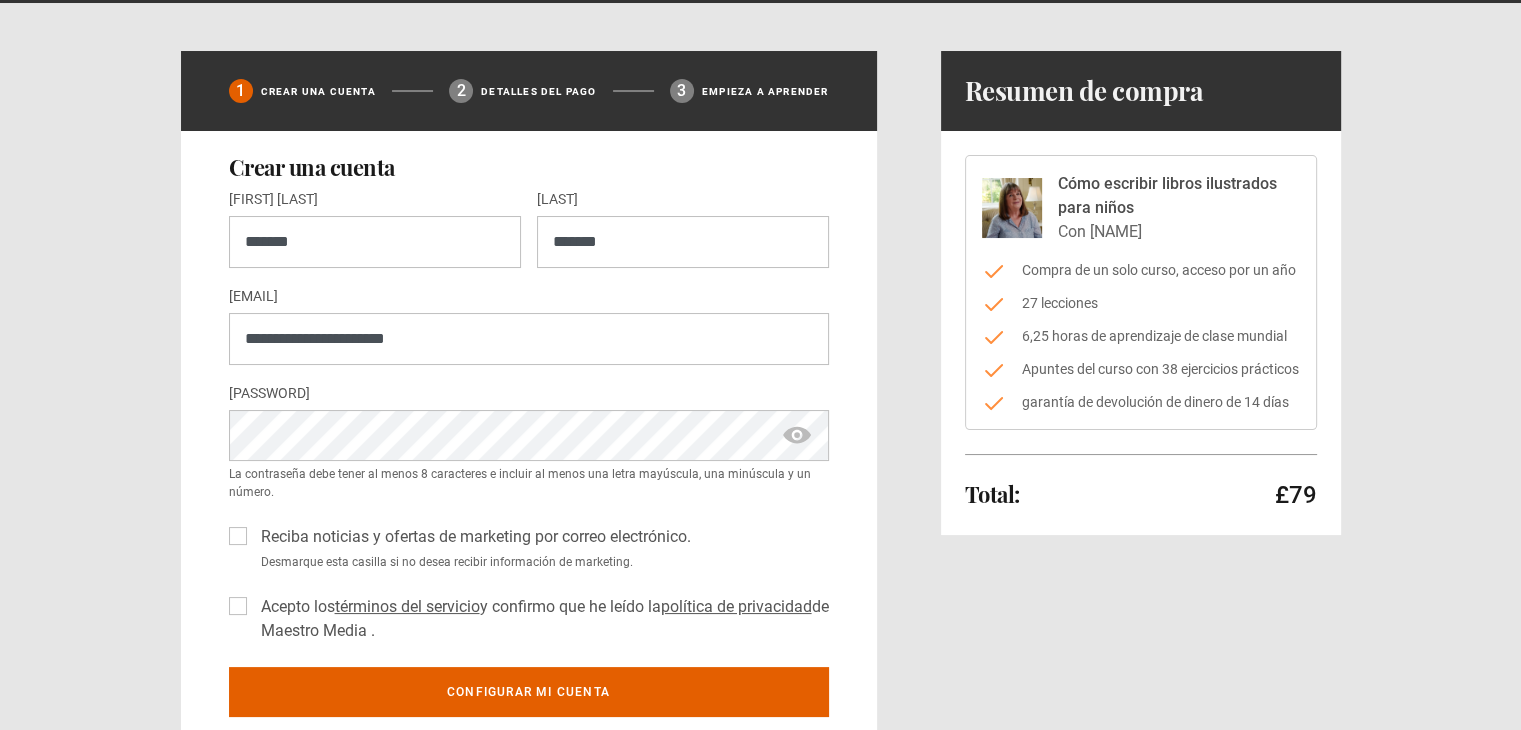 click on "Acepto los  términos del servicio  y confirmo que he leído la  política de privacidad  de Maestro Media ." at bounding box center [529, 615] 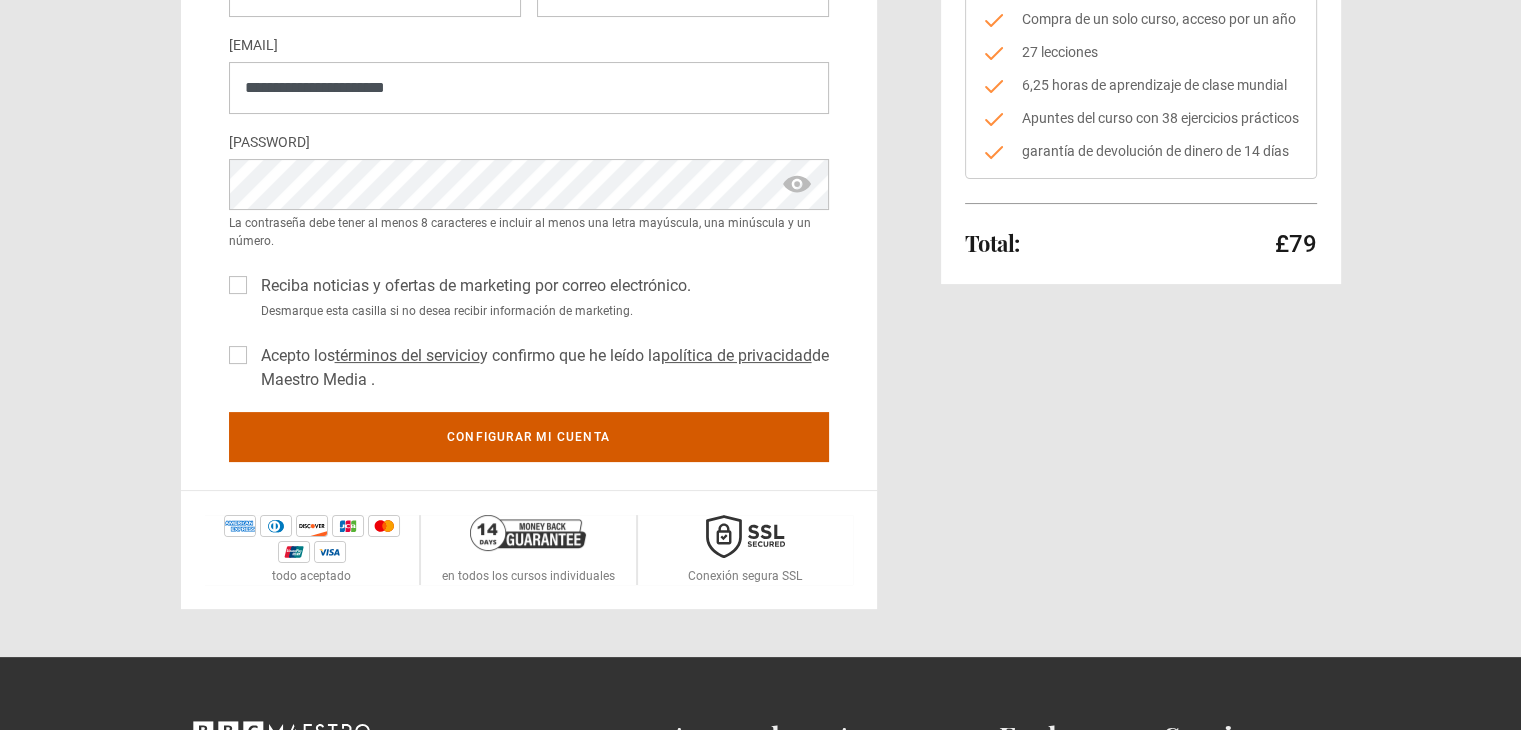 click on "Configurar mi cuenta" at bounding box center (529, 437) 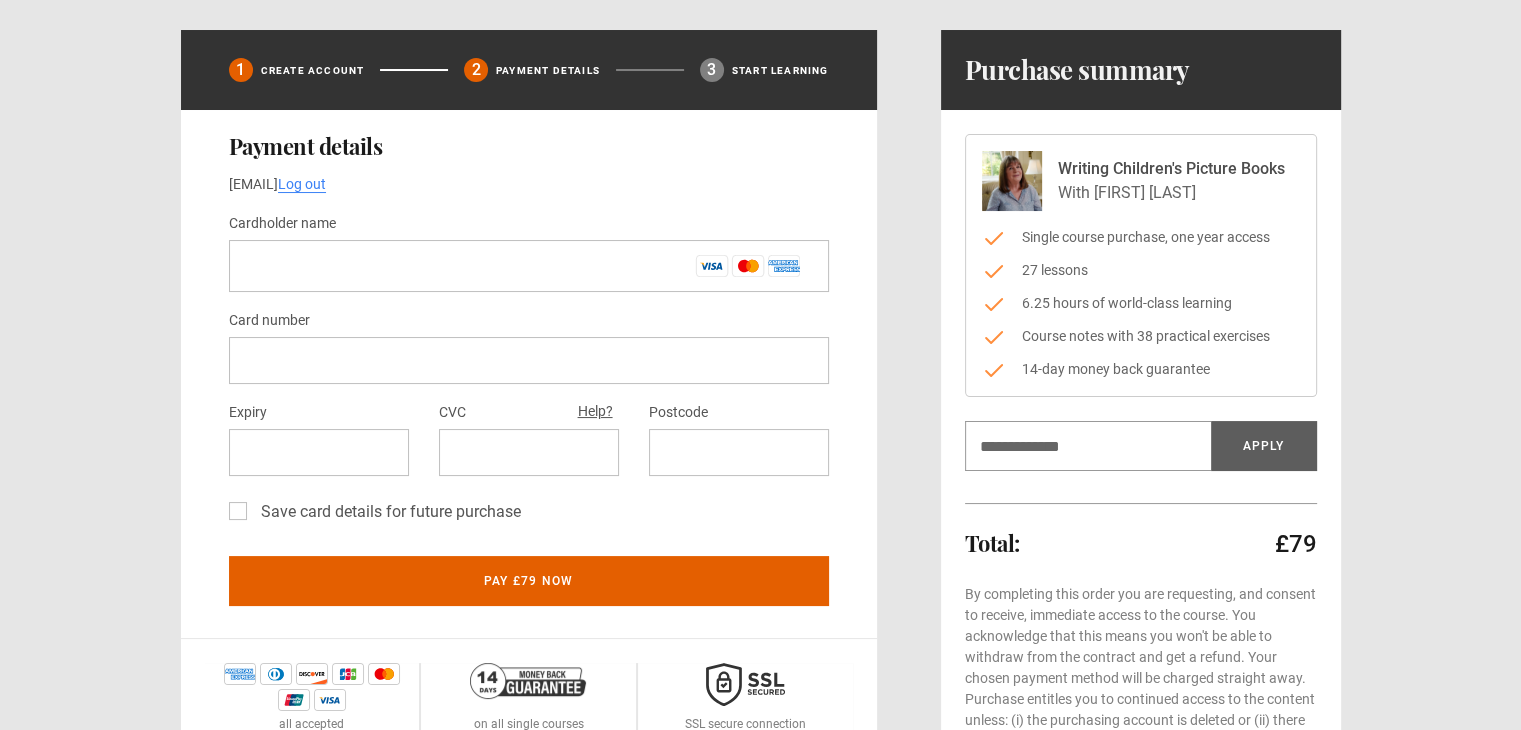 scroll, scrollTop: 100, scrollLeft: 0, axis: vertical 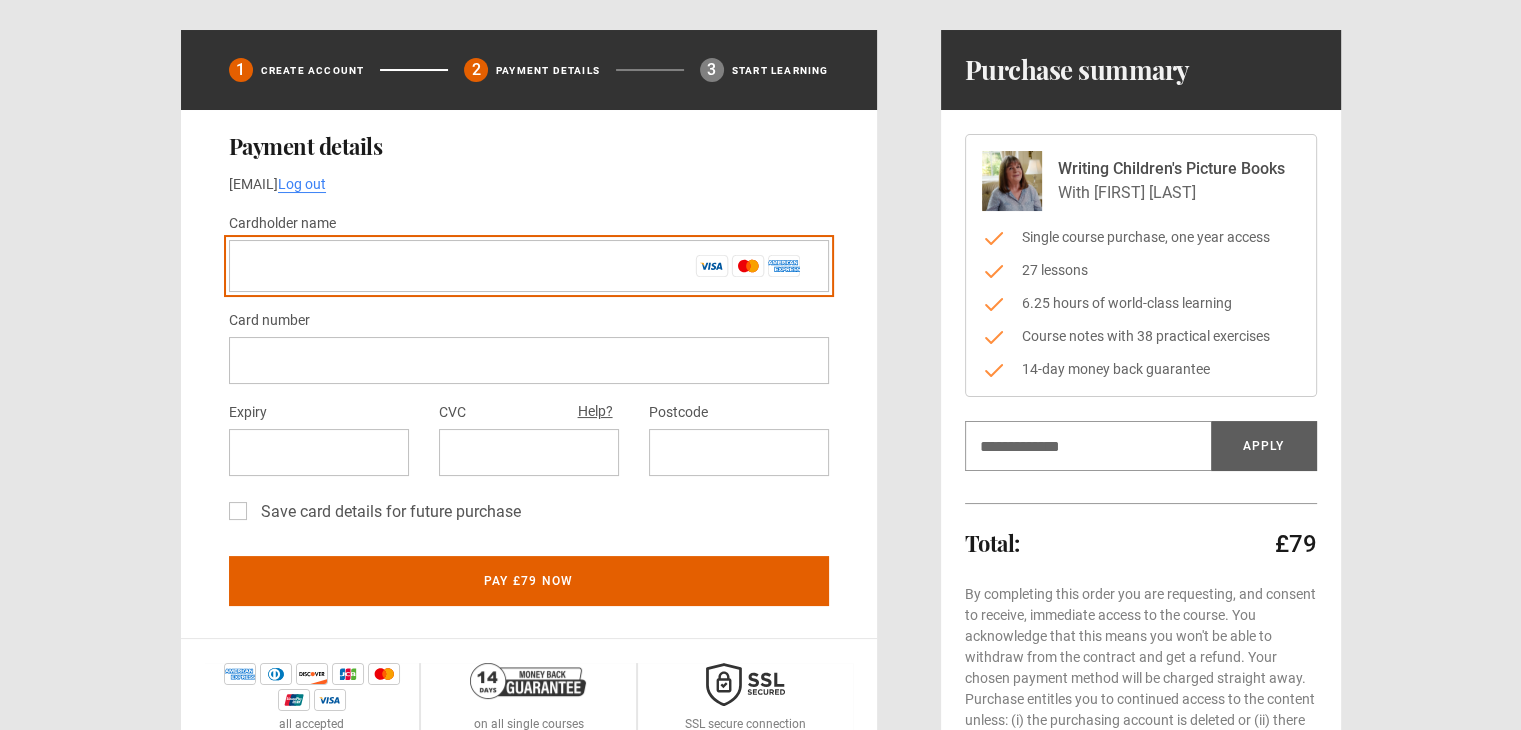 click on "Cardholder name  *" at bounding box center (529, 266) 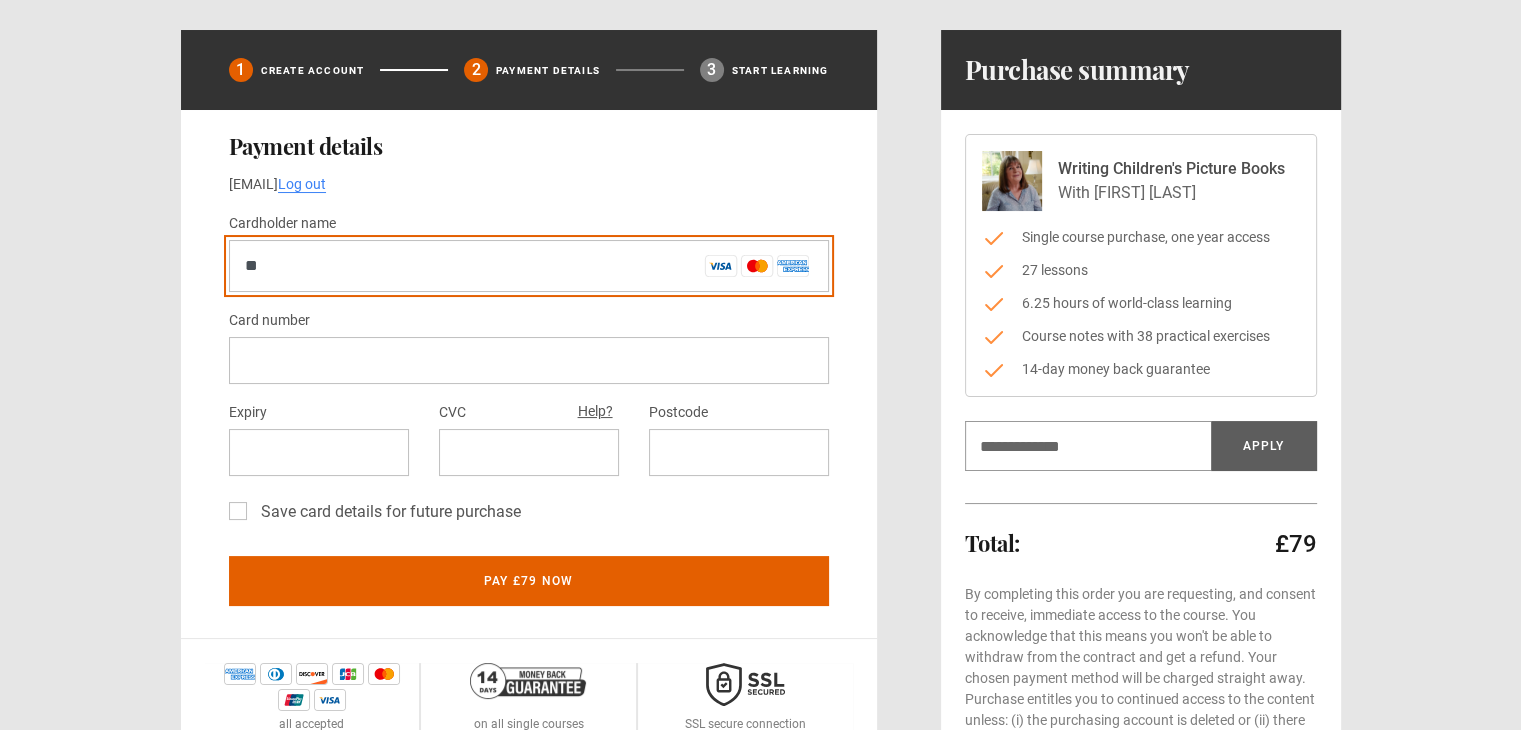 type on "*" 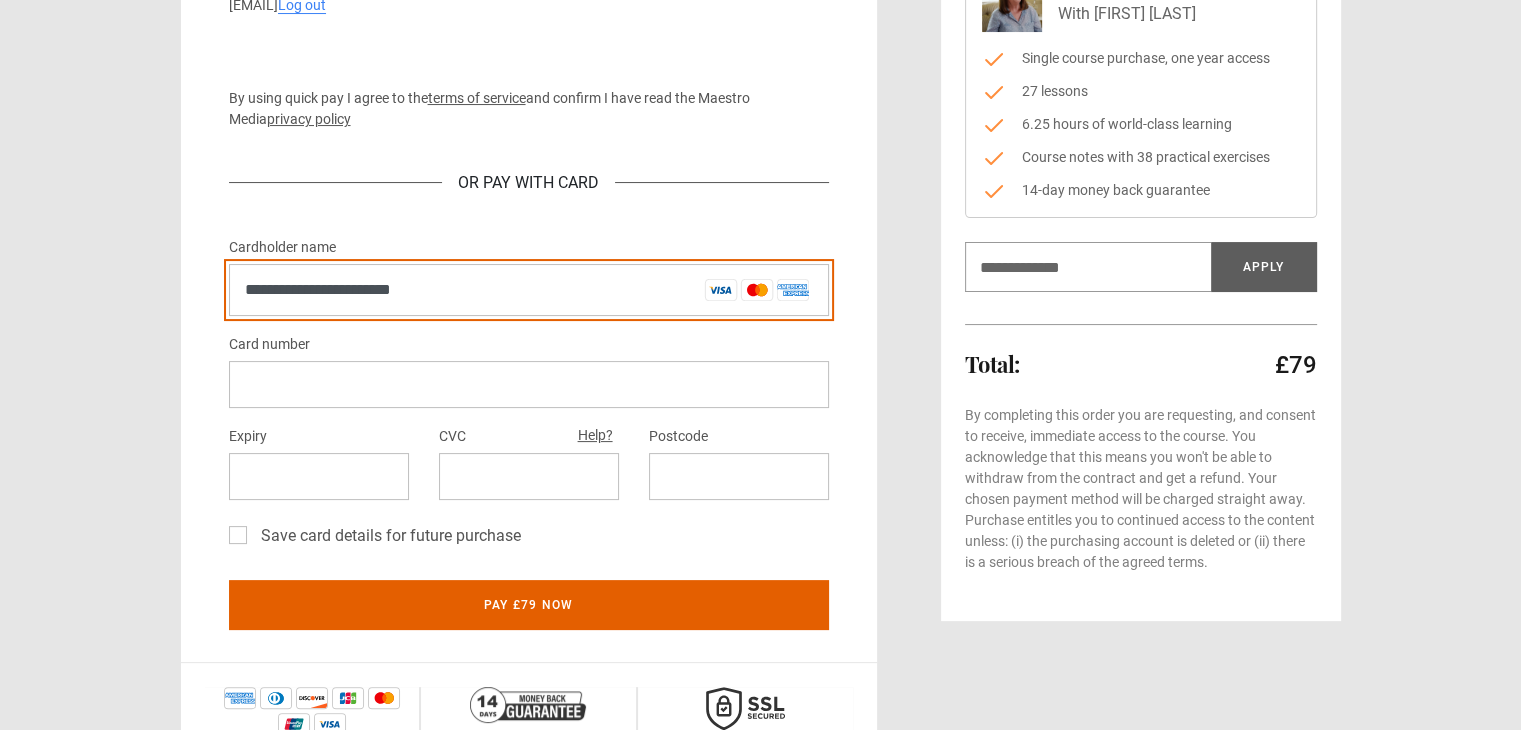 scroll, scrollTop: 316, scrollLeft: 0, axis: vertical 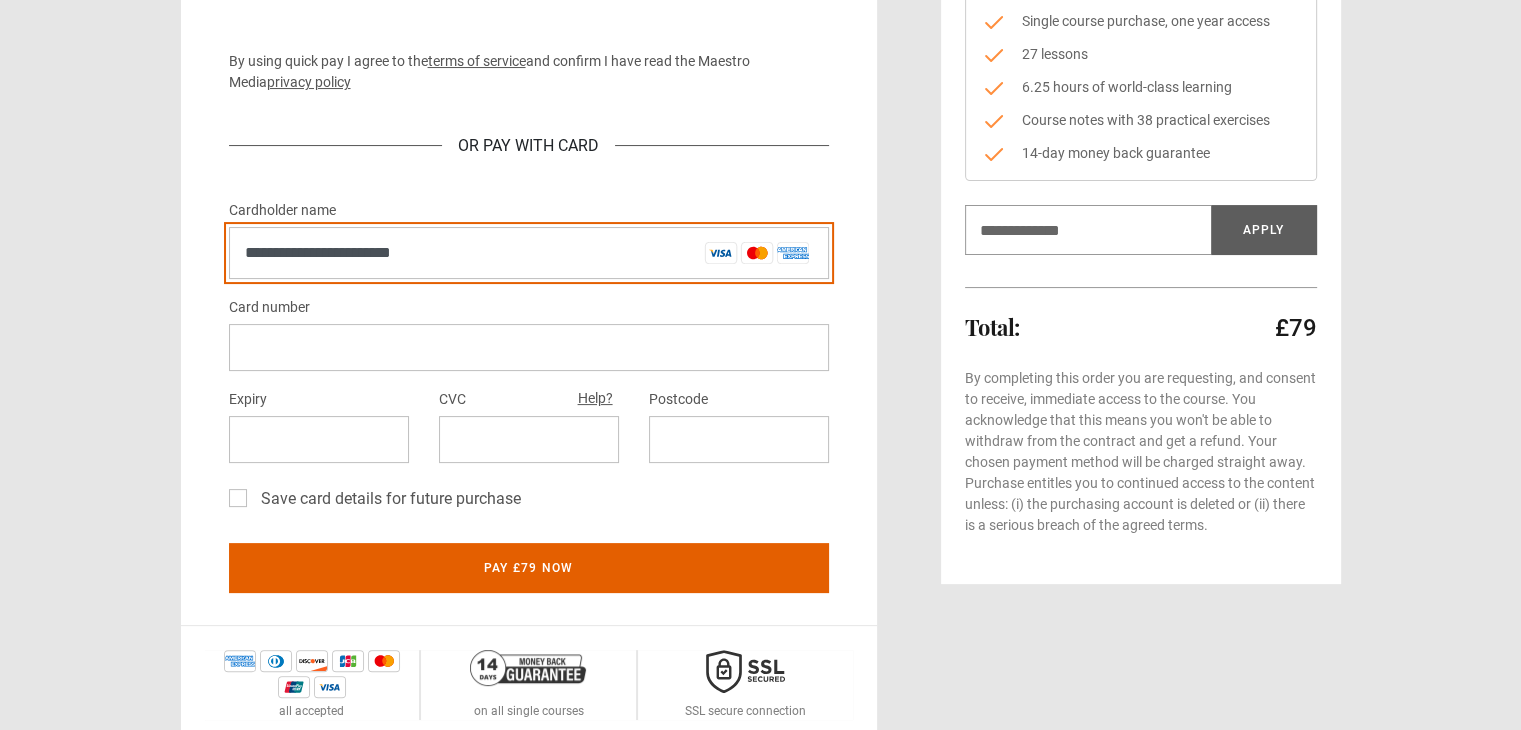 type on "**********" 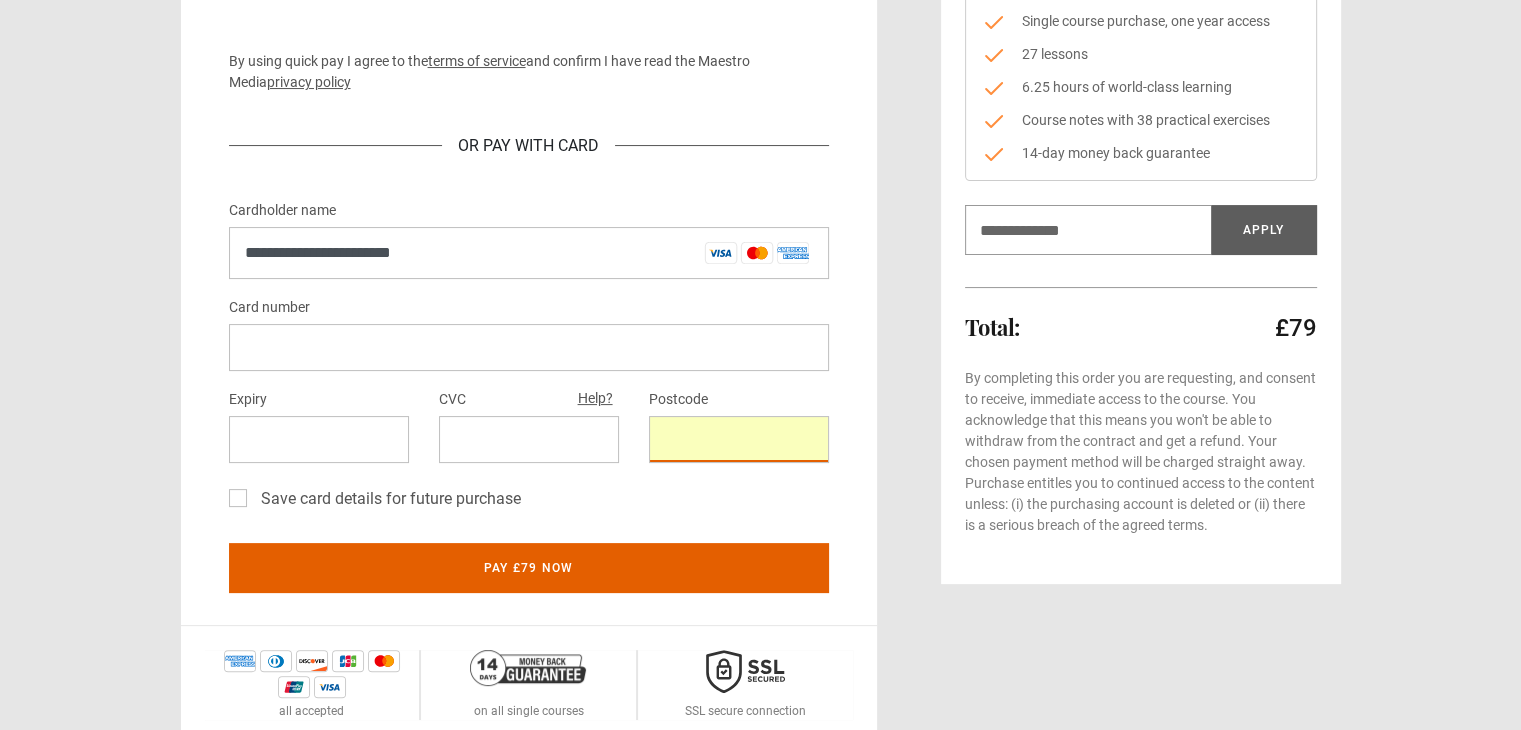 click on "Save card details for future purchase" at bounding box center (529, 503) 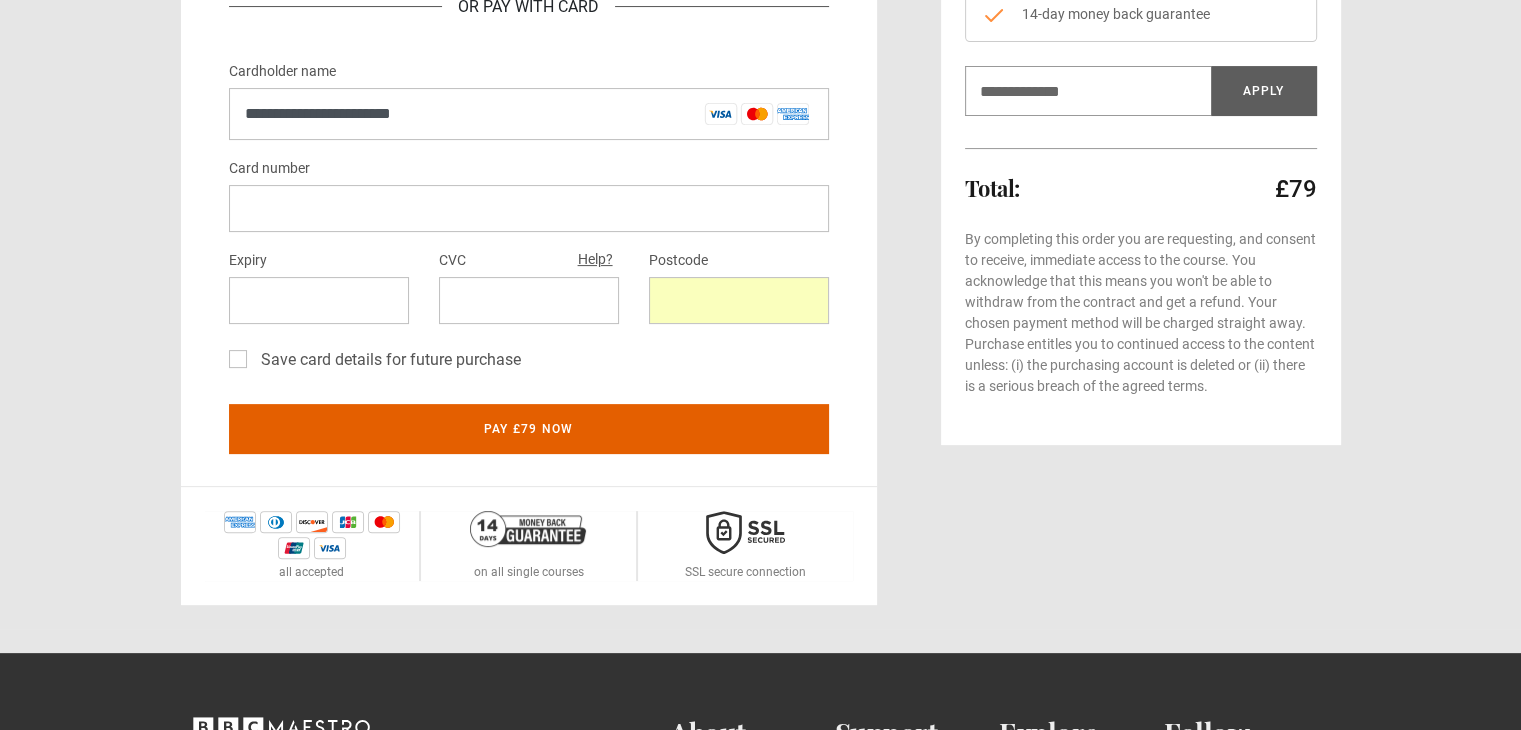scroll, scrollTop: 467, scrollLeft: 0, axis: vertical 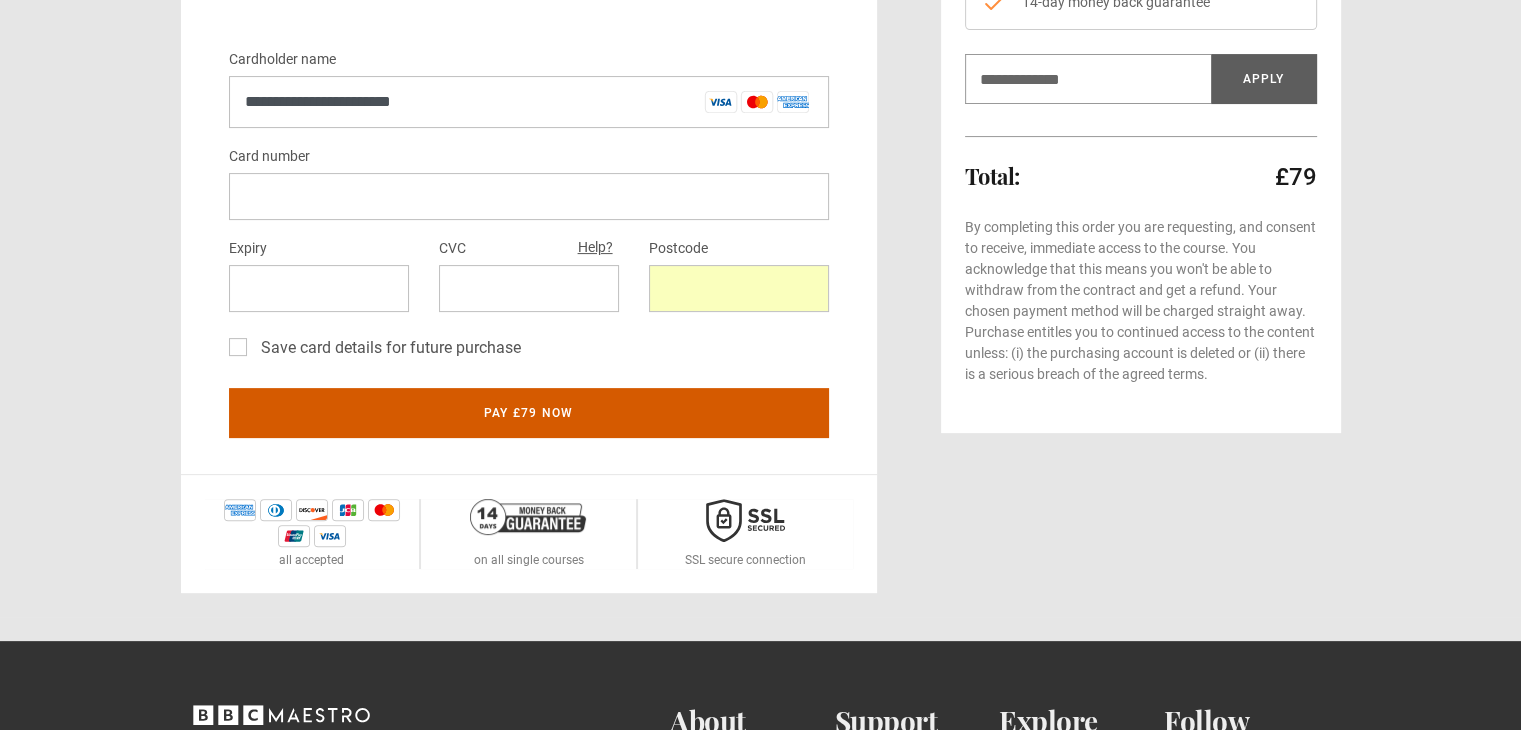 click on "Pay £79 now" at bounding box center [529, 413] 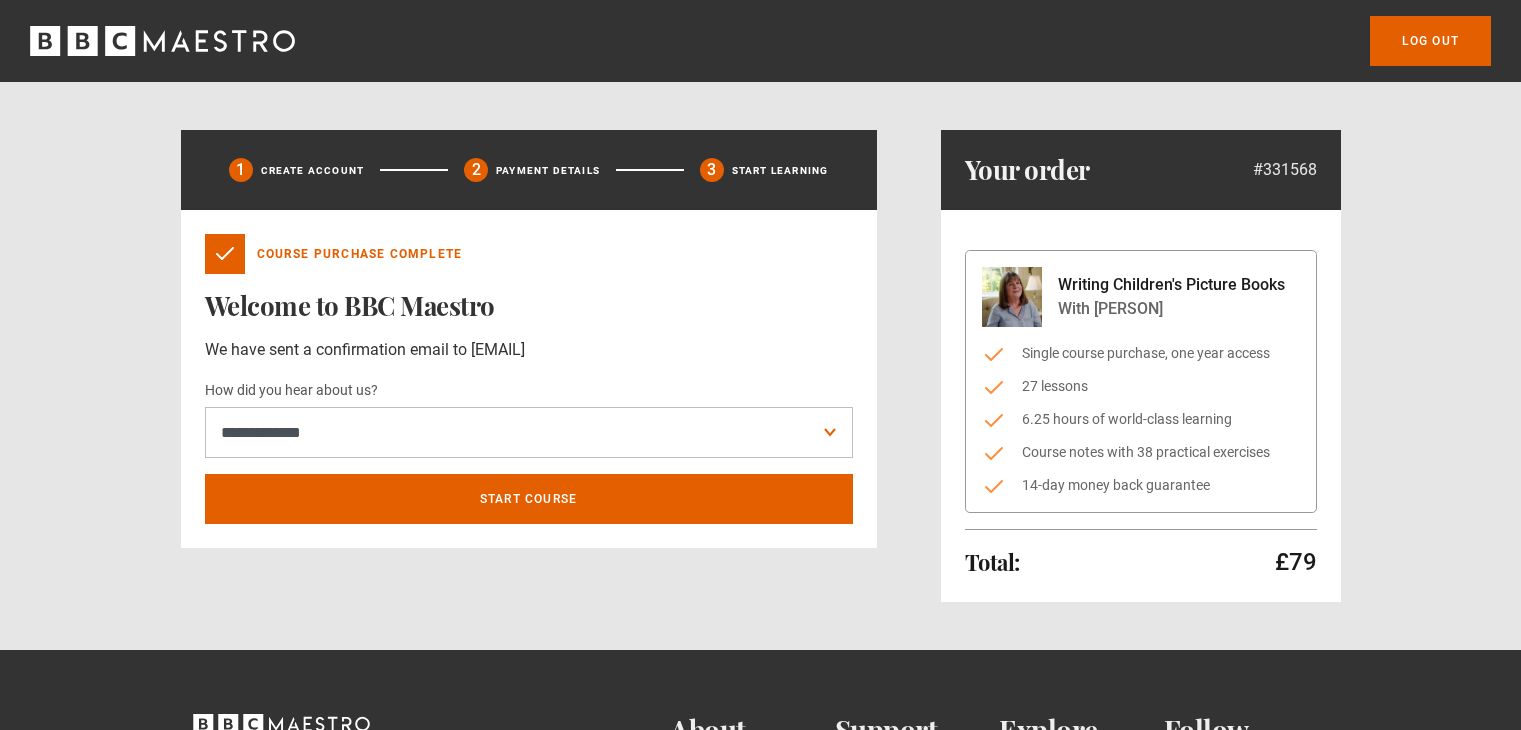 scroll, scrollTop: 0, scrollLeft: 0, axis: both 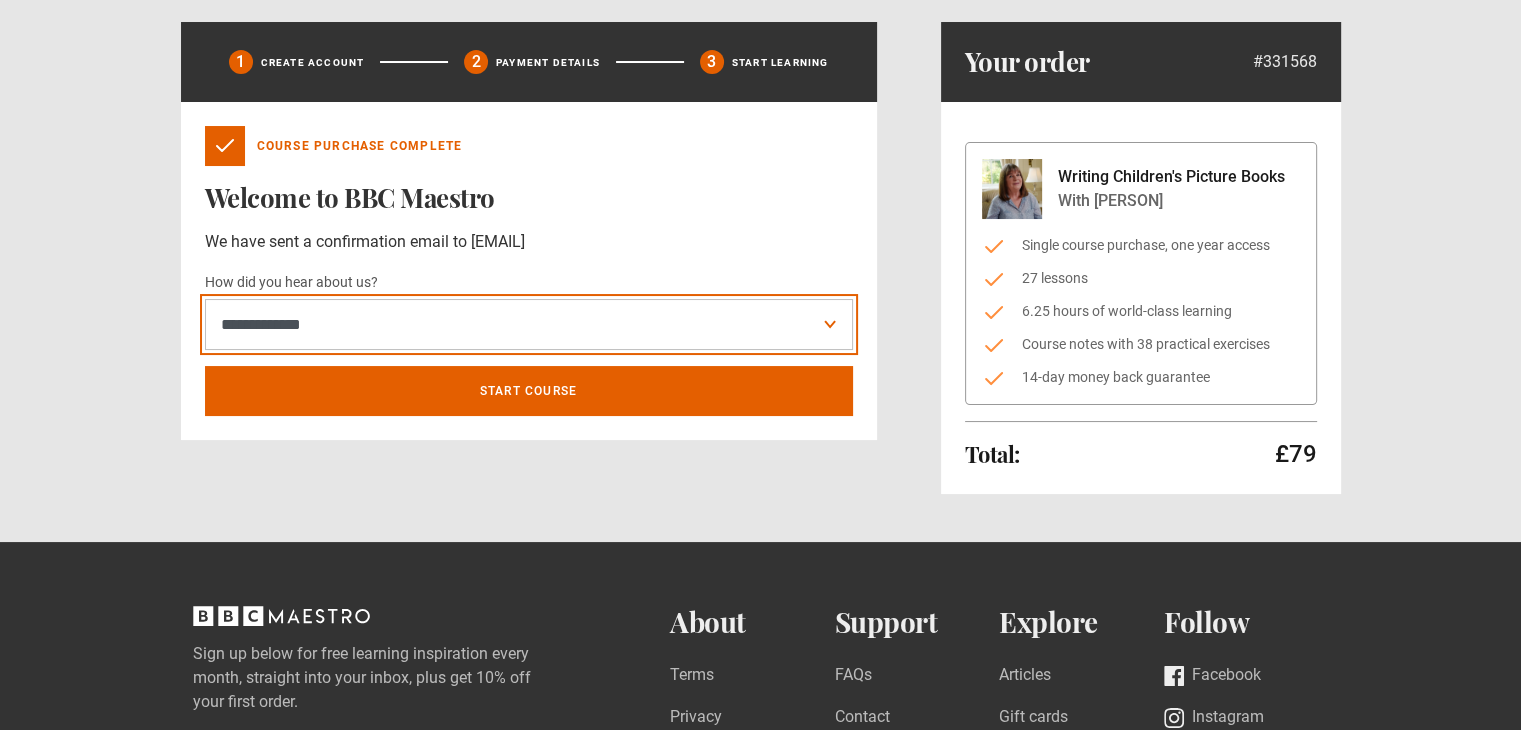 click on "**********" at bounding box center [529, 325] 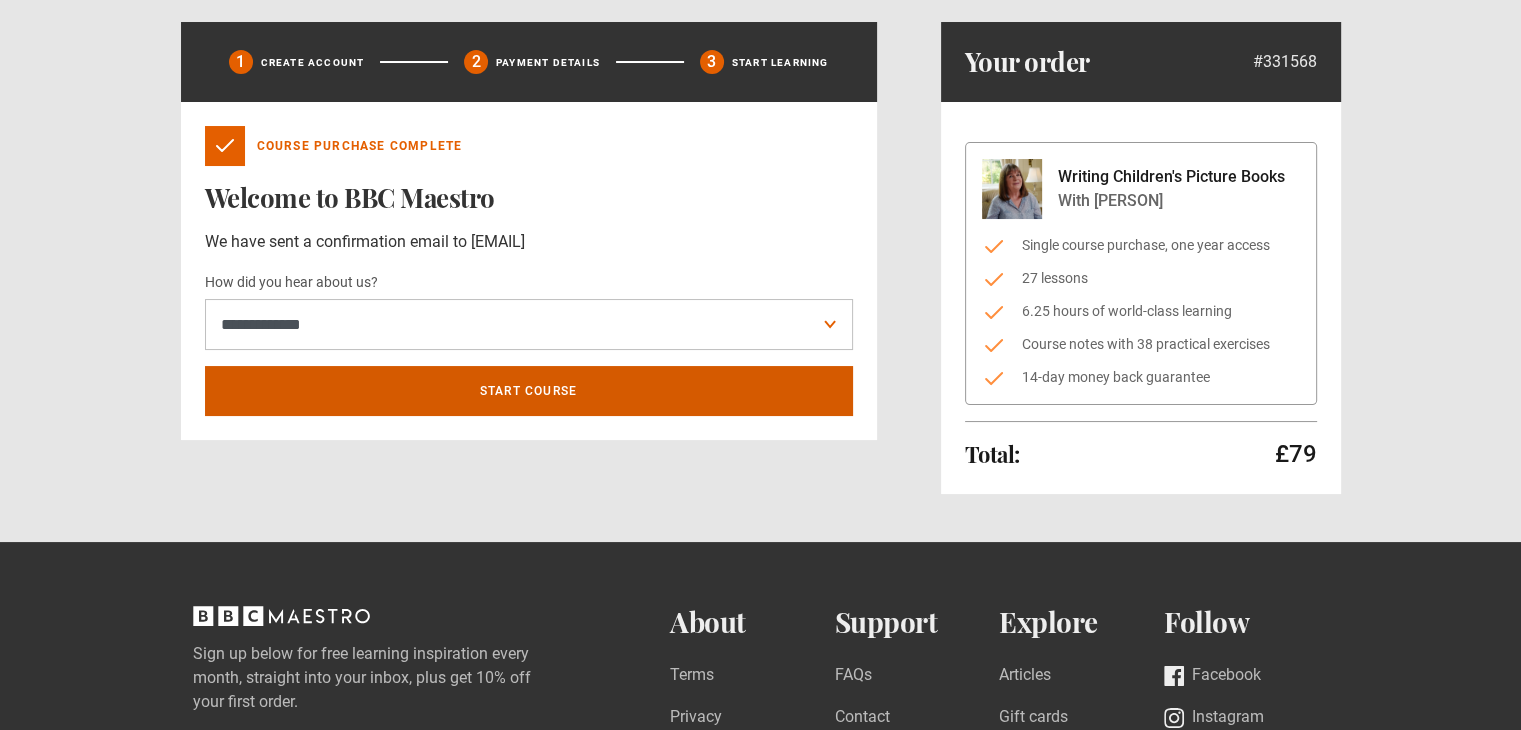click on "Start course" at bounding box center (529, 391) 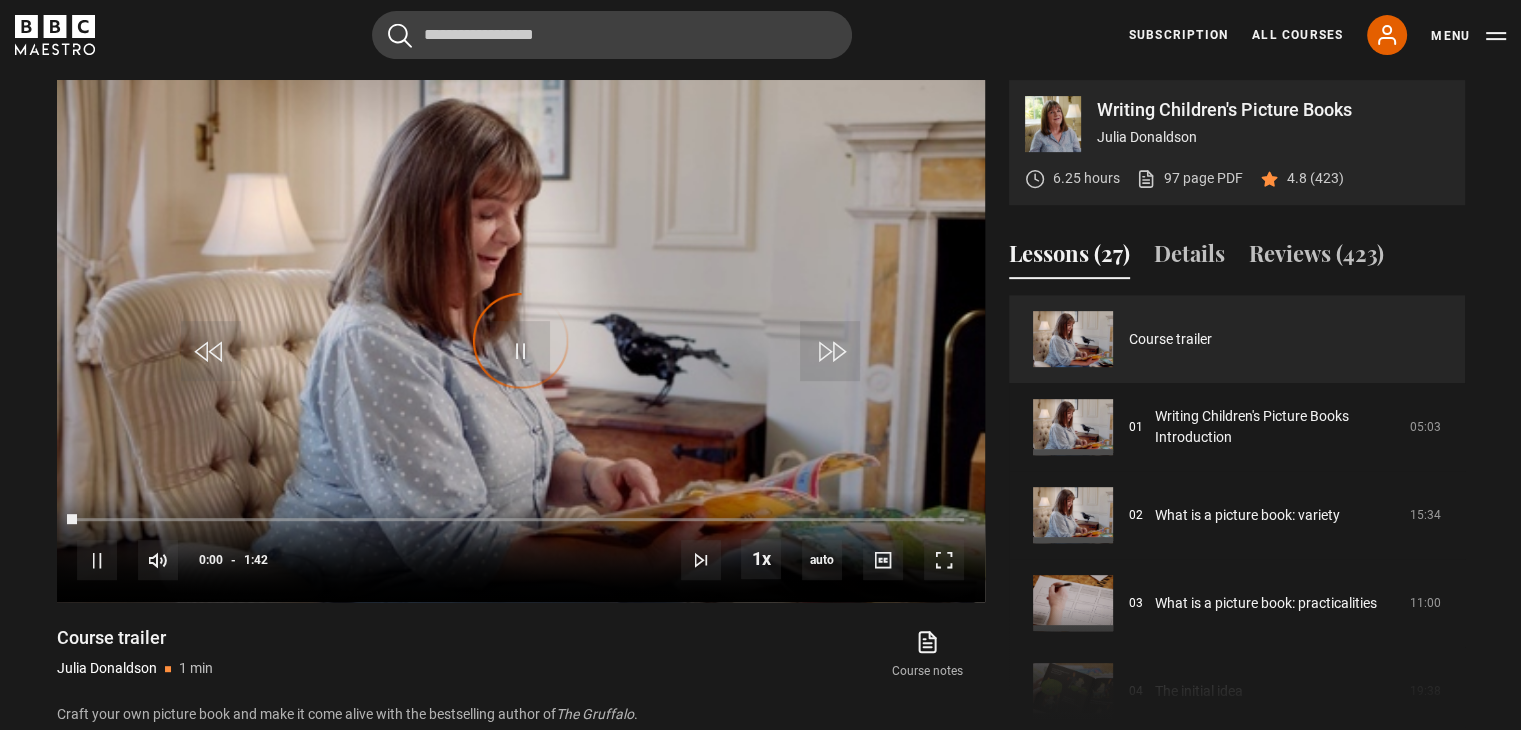 scroll, scrollTop: 804, scrollLeft: 0, axis: vertical 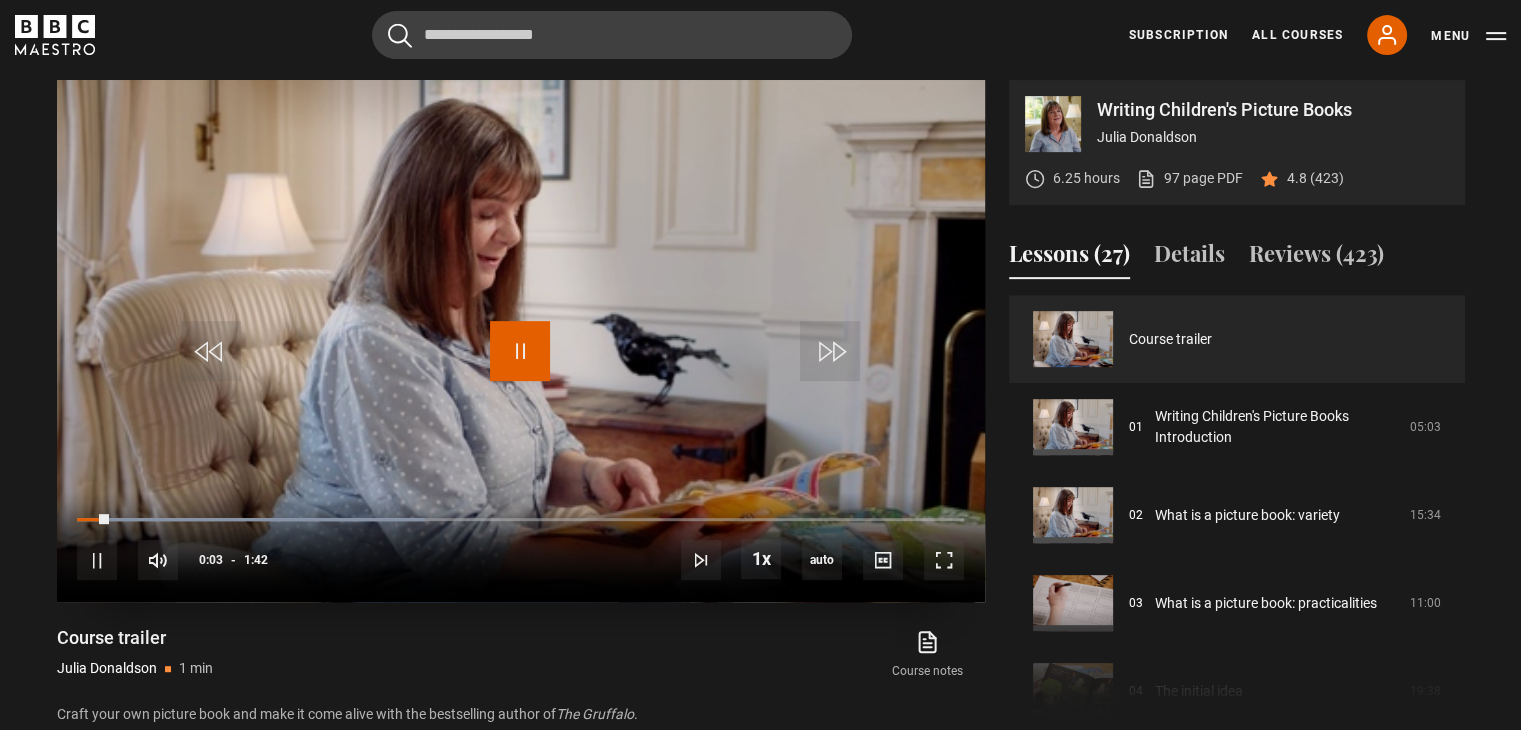 click at bounding box center [520, 351] 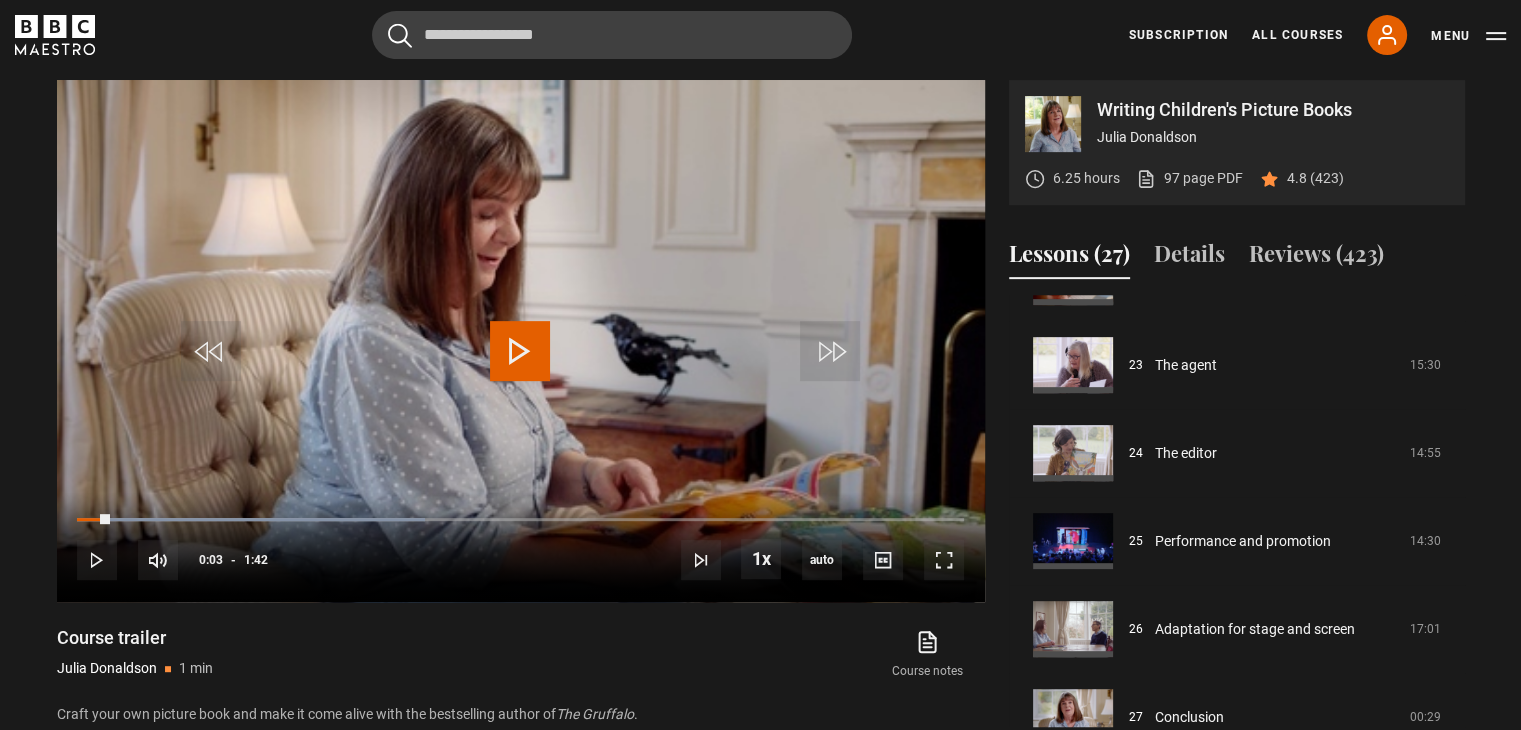 scroll, scrollTop: 2032, scrollLeft: 0, axis: vertical 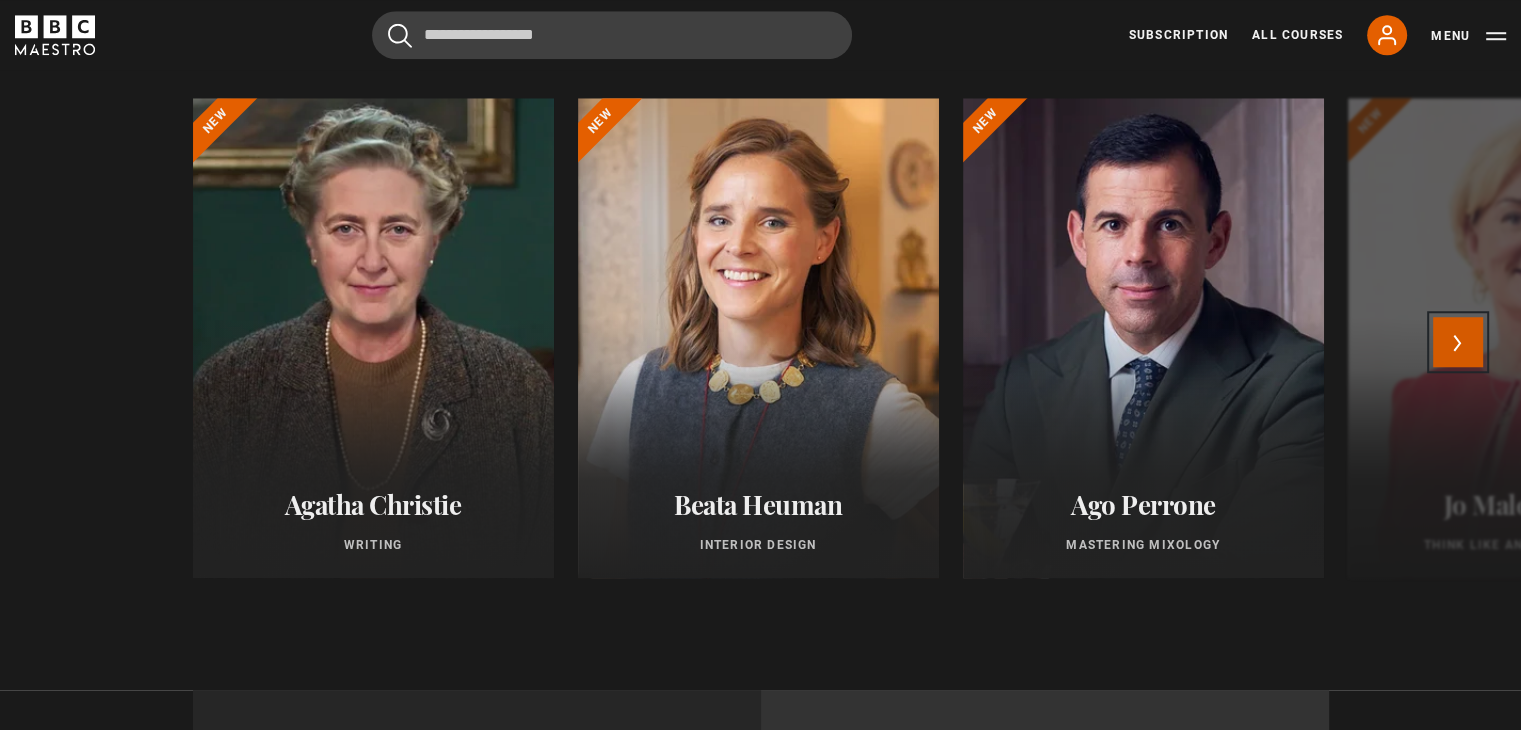 click on "Next" at bounding box center [1458, 342] 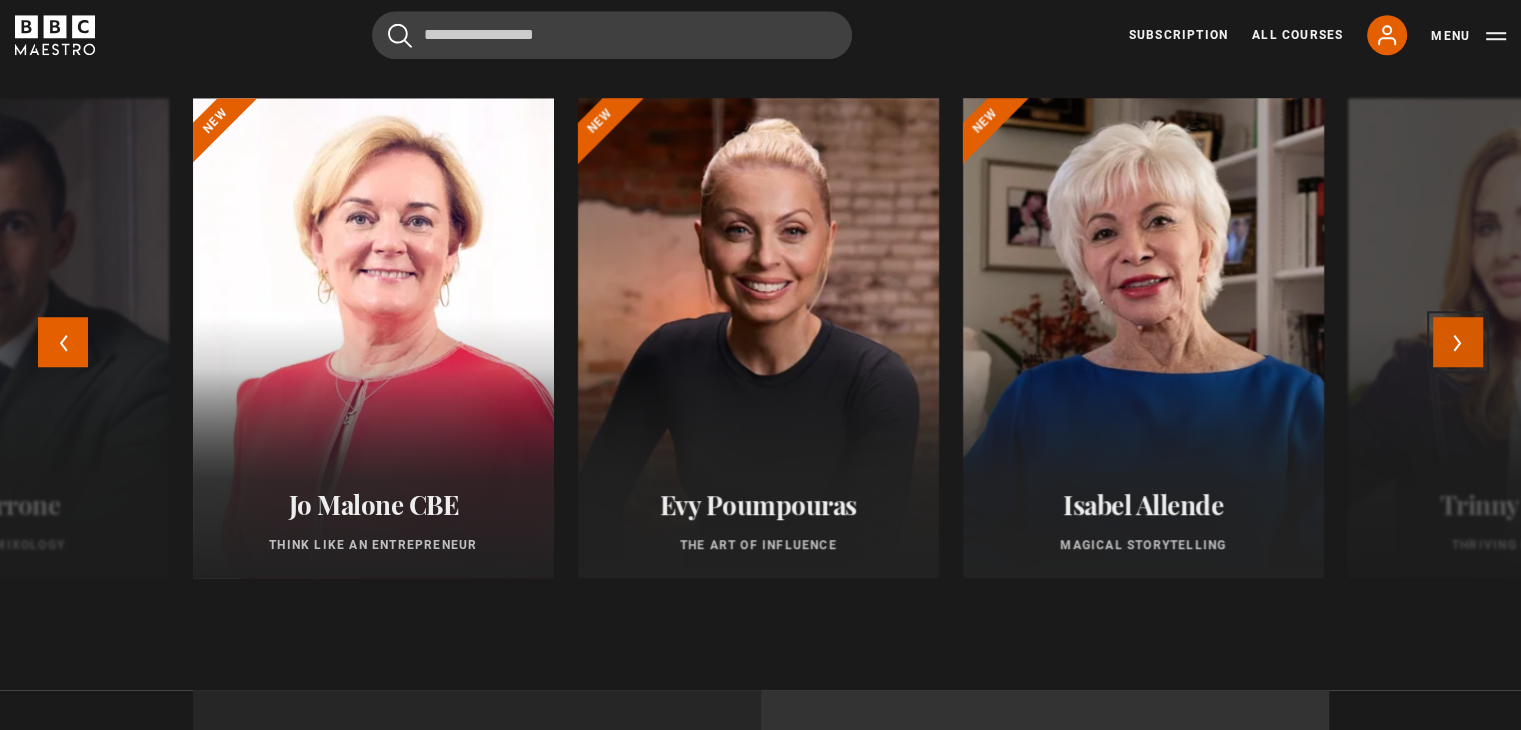 click on "Next" at bounding box center (1458, 342) 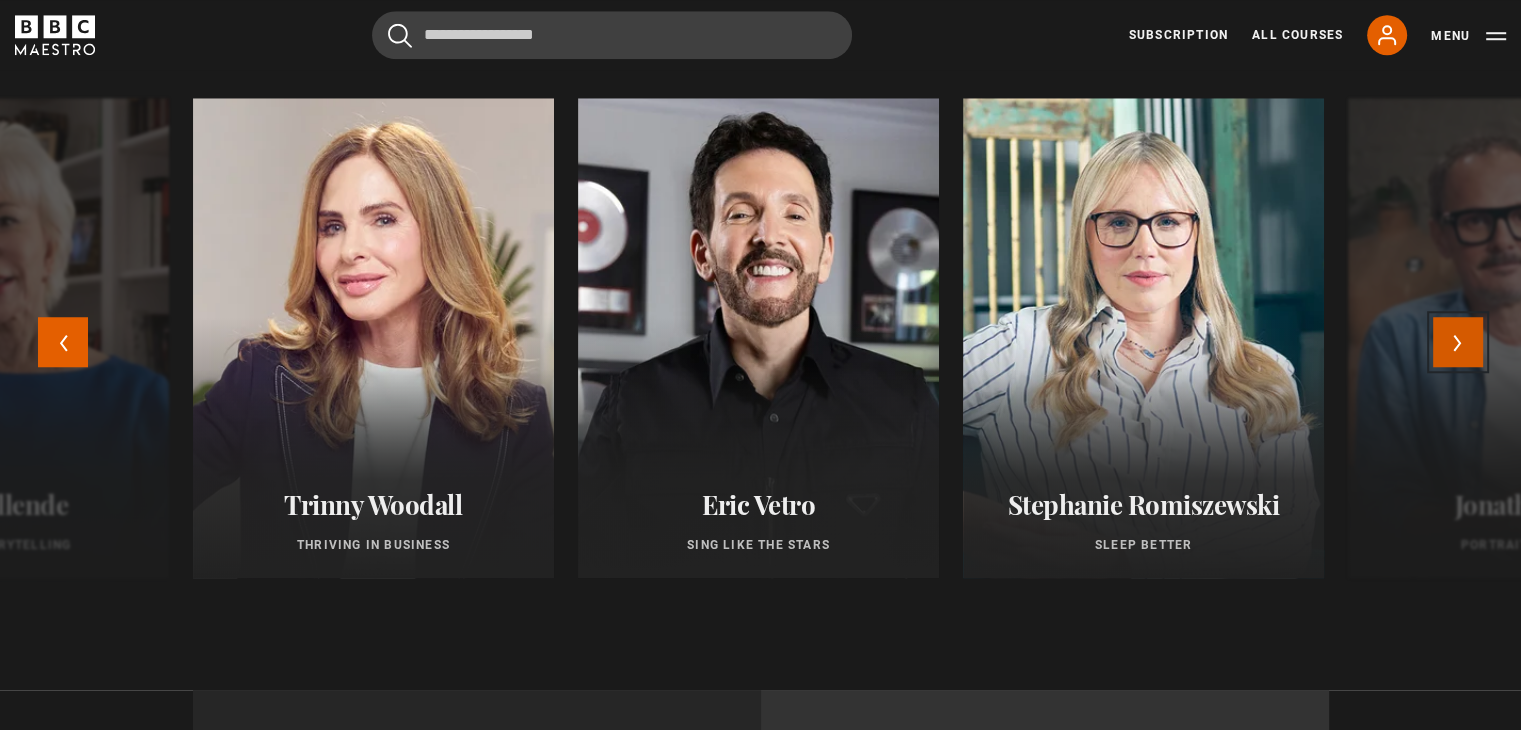 click on "Next" at bounding box center [1458, 342] 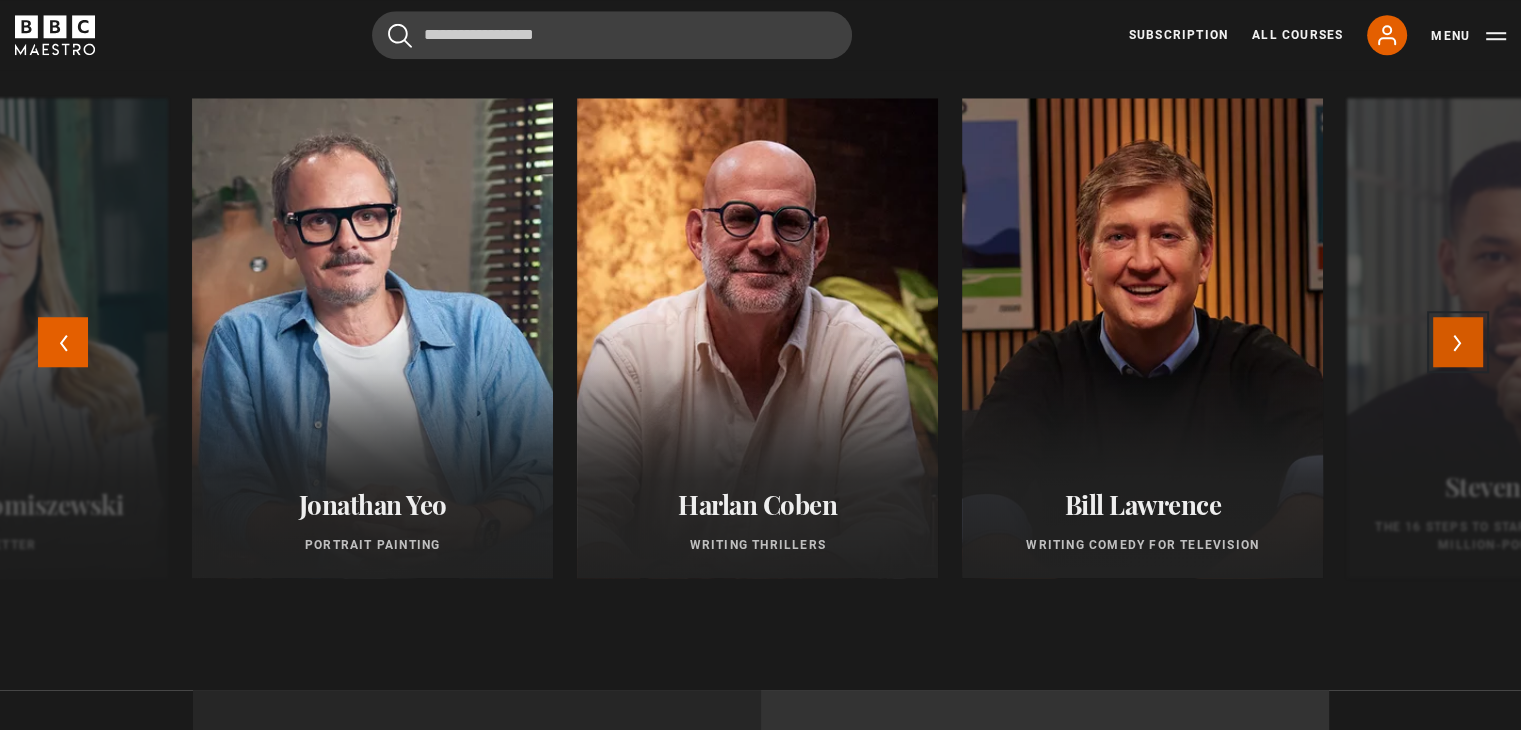 click on "Next" at bounding box center [1458, 342] 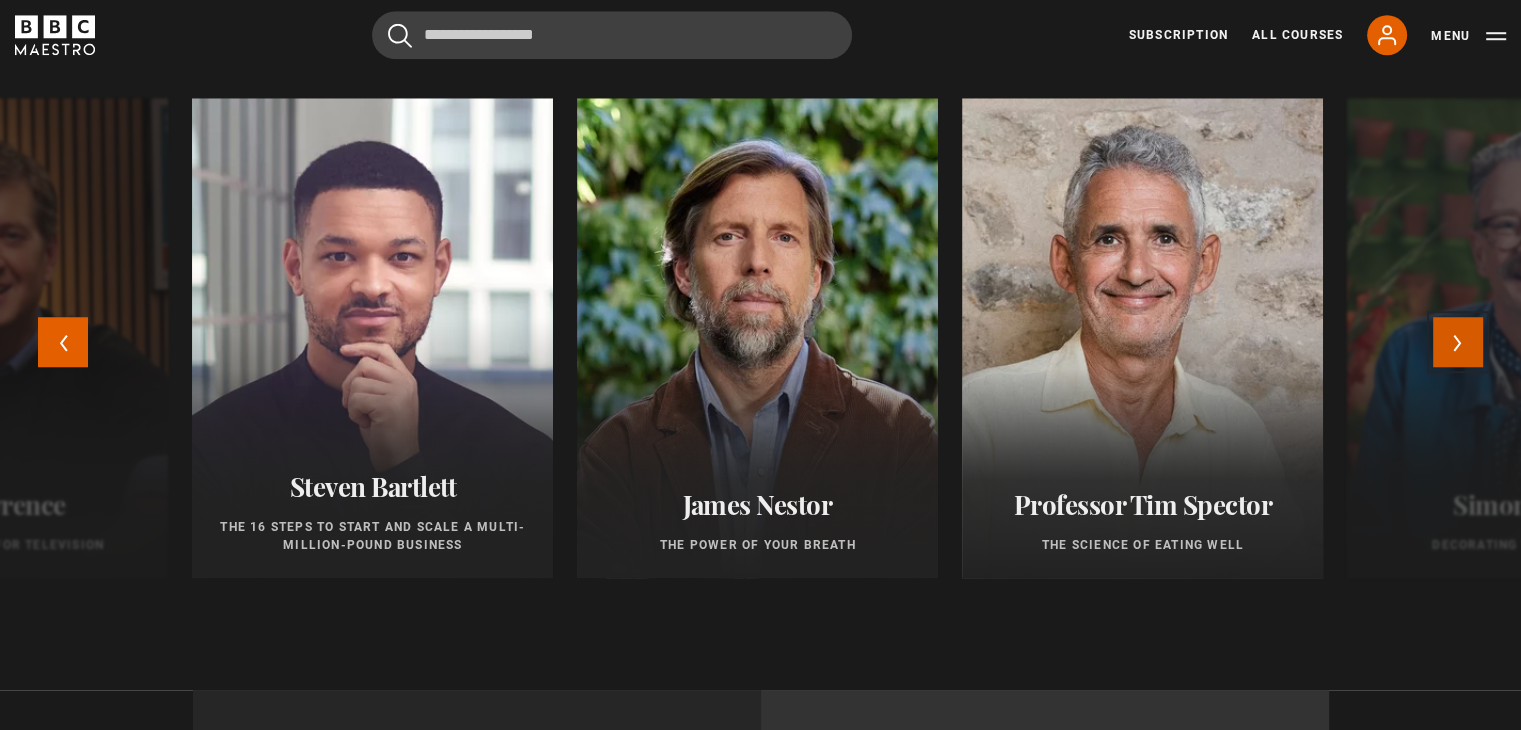 click on "Next" at bounding box center [1458, 342] 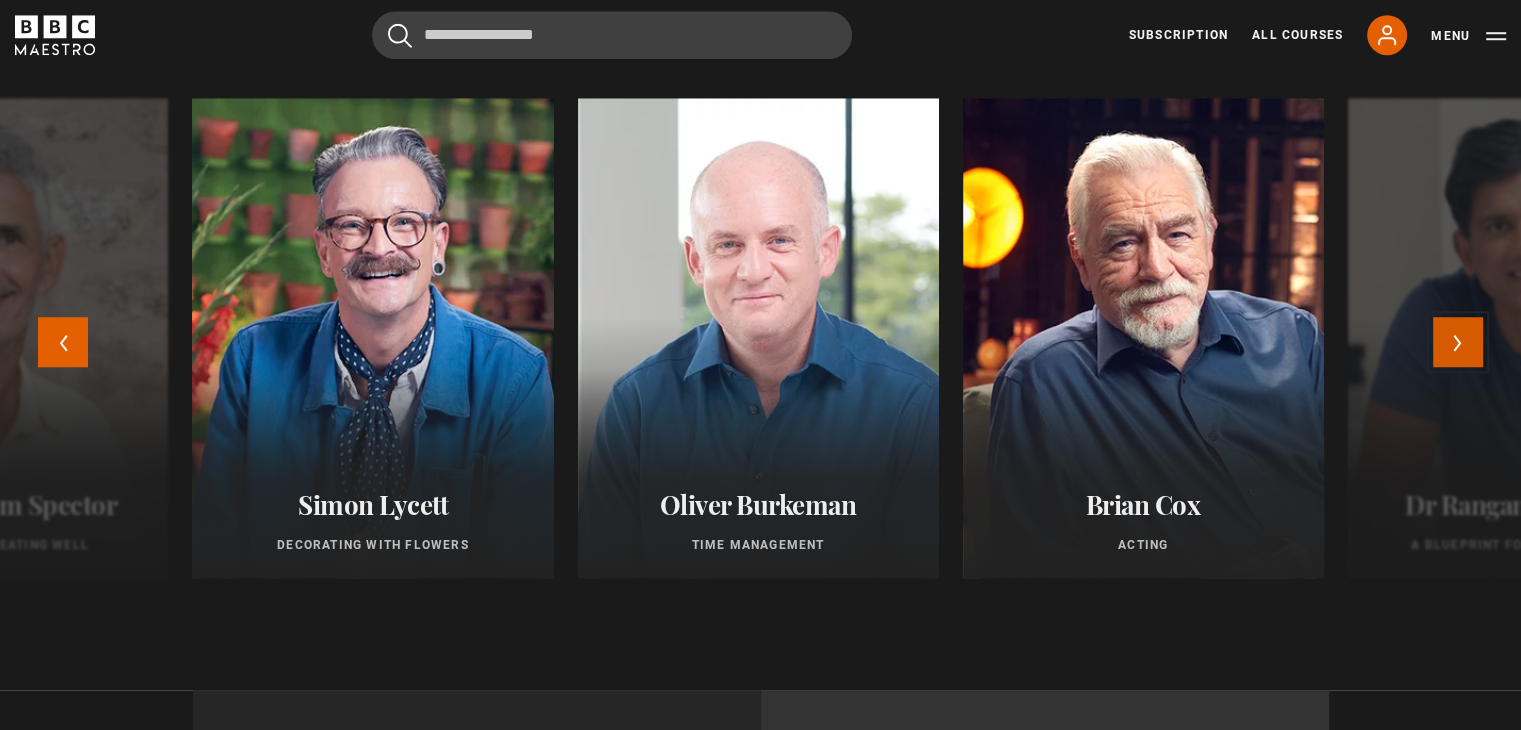 click on "Next" at bounding box center [1458, 342] 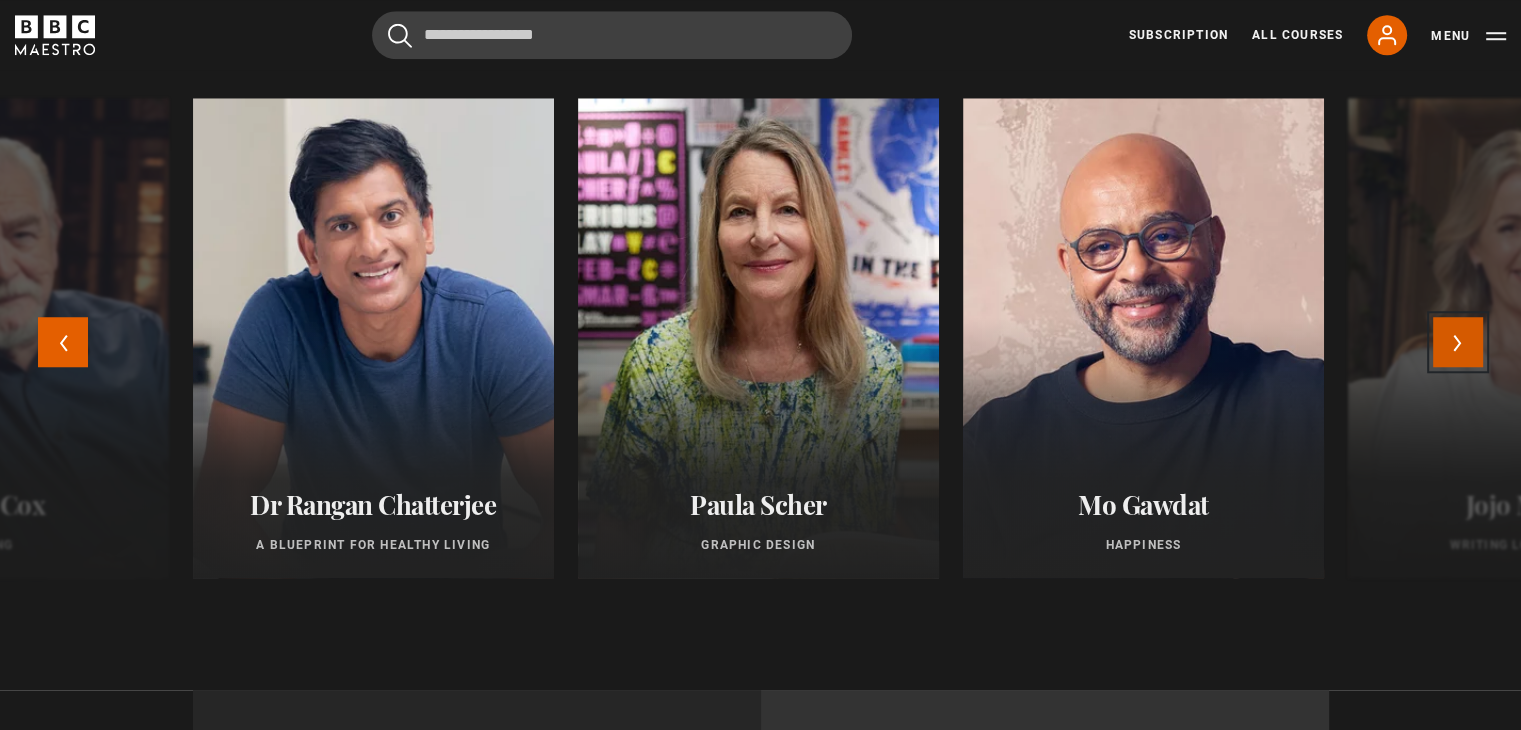 click on "Next" at bounding box center [1458, 342] 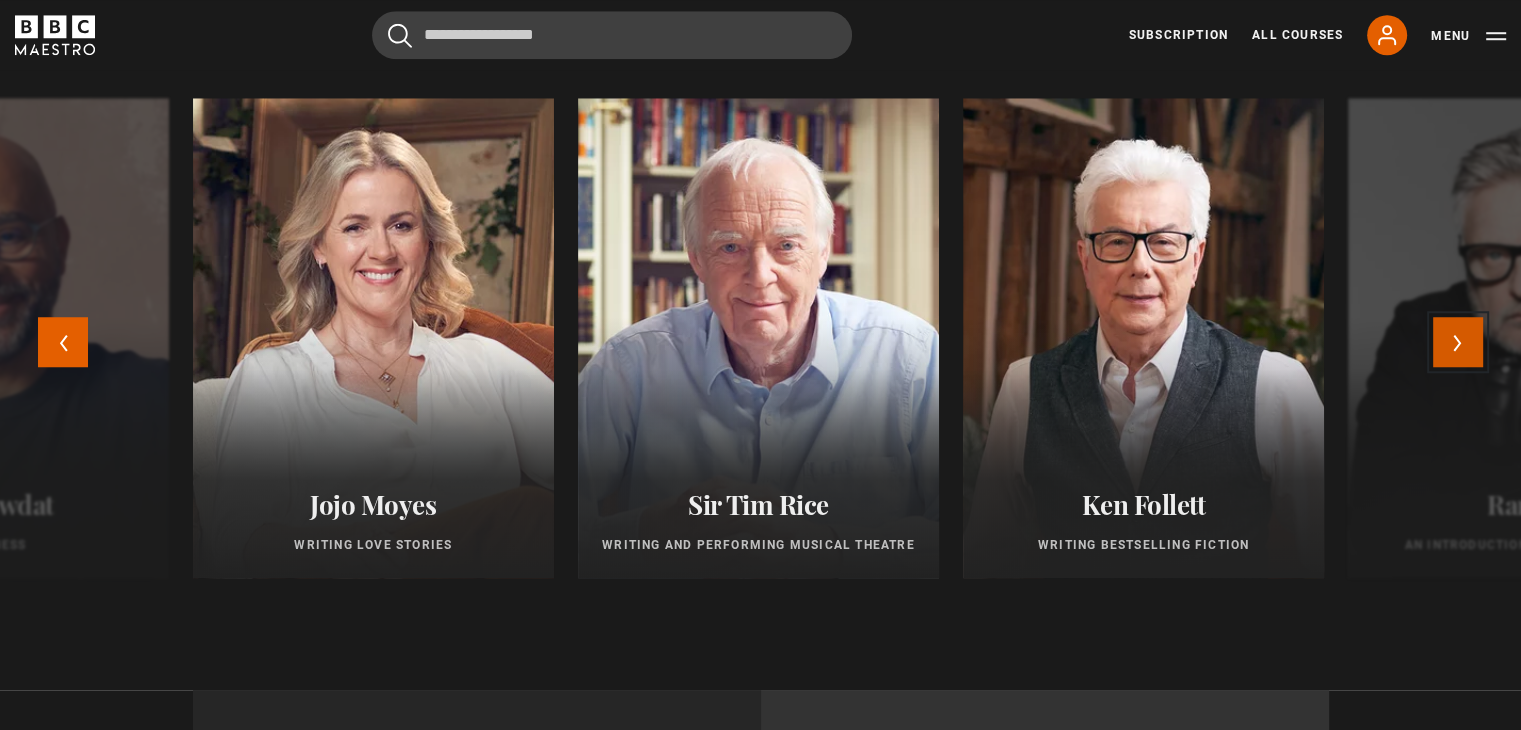 click on "Next" at bounding box center [1458, 342] 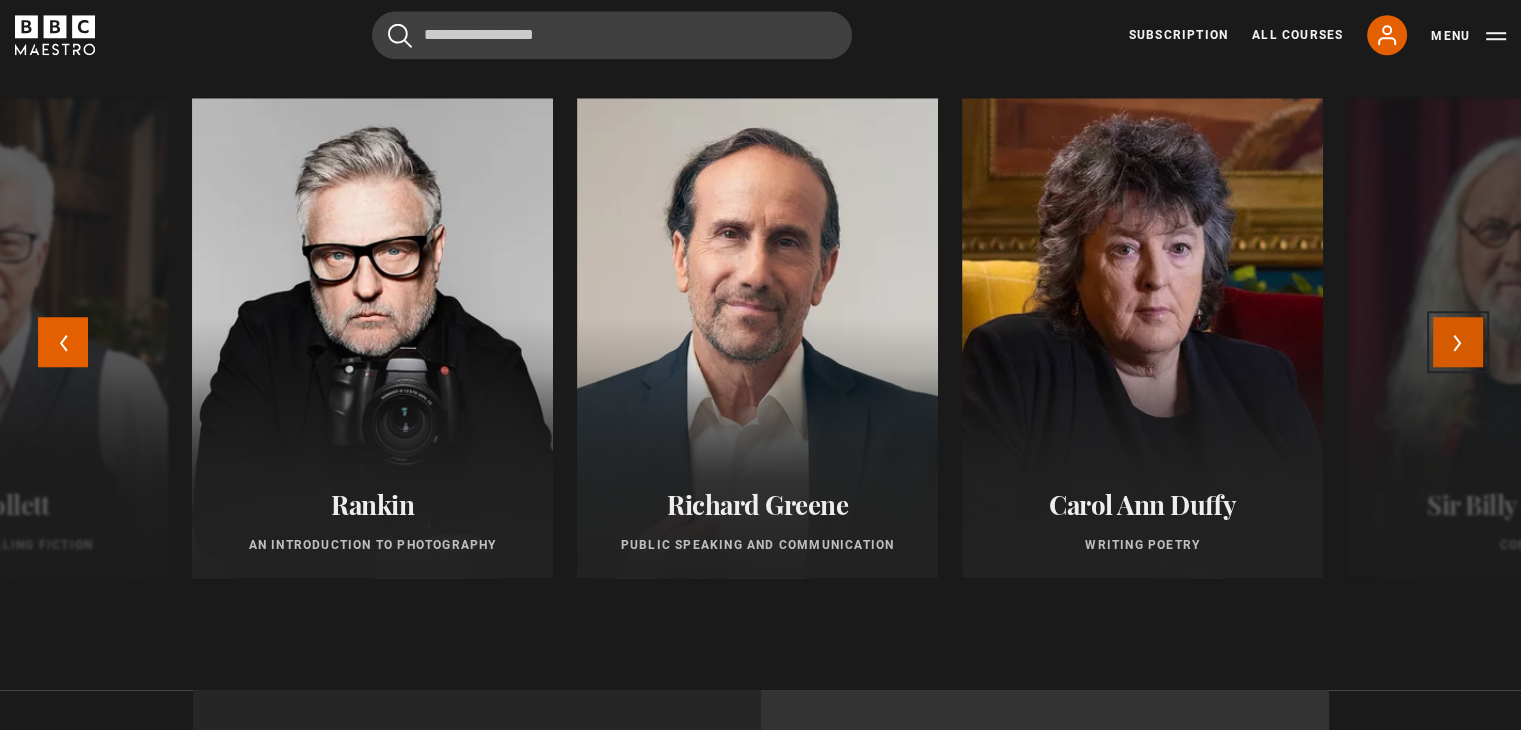 click on "Next" at bounding box center [1458, 342] 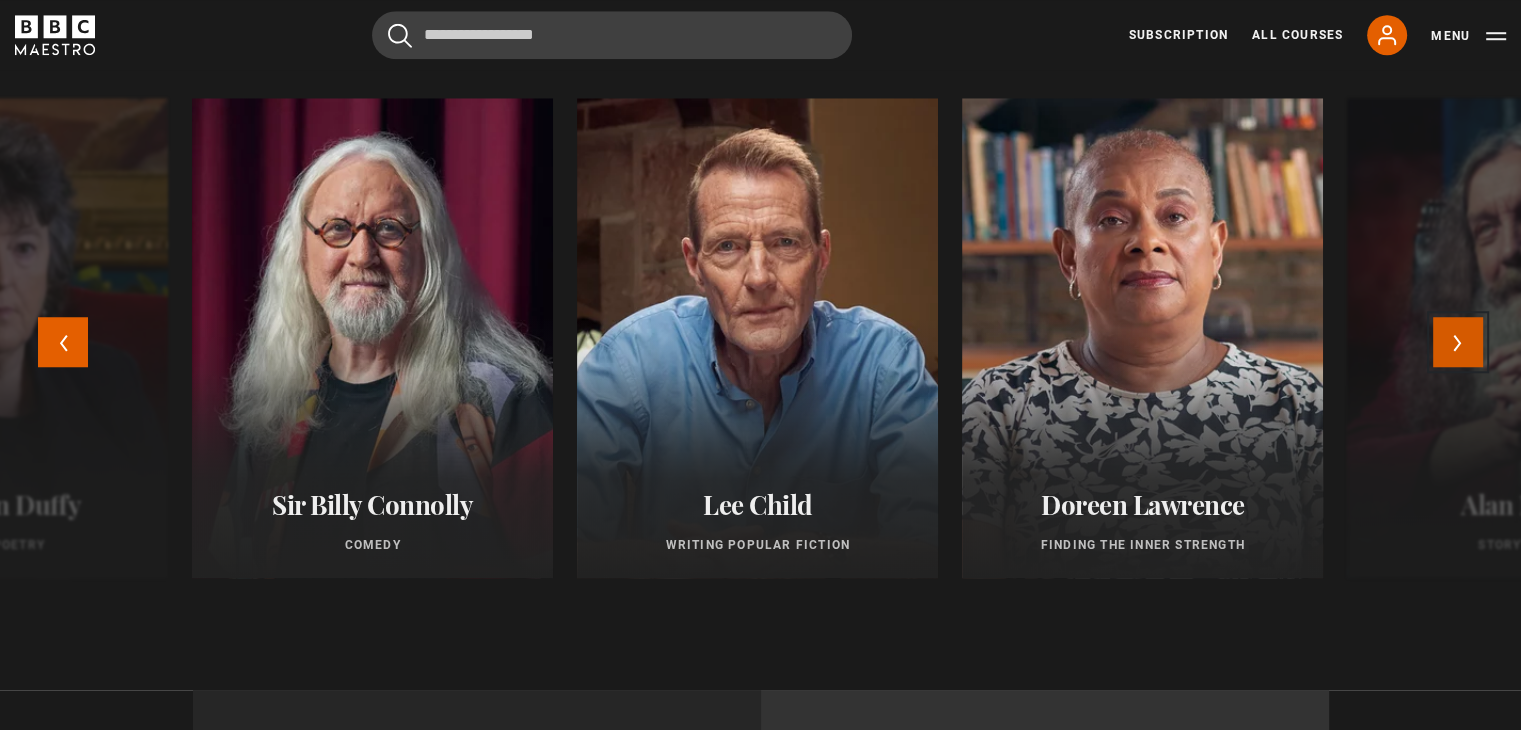 click on "Next" at bounding box center [1458, 342] 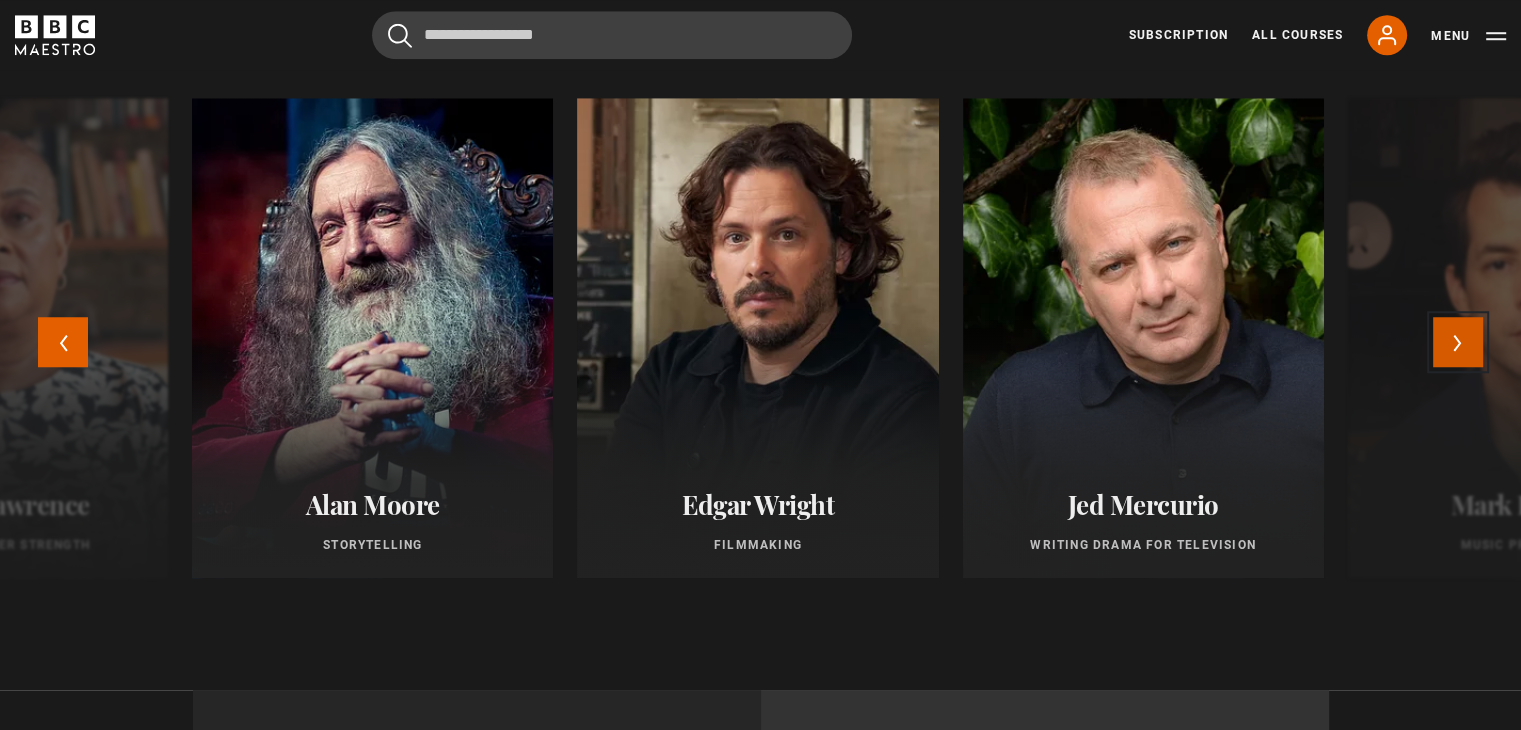 click on "Next" at bounding box center (1458, 342) 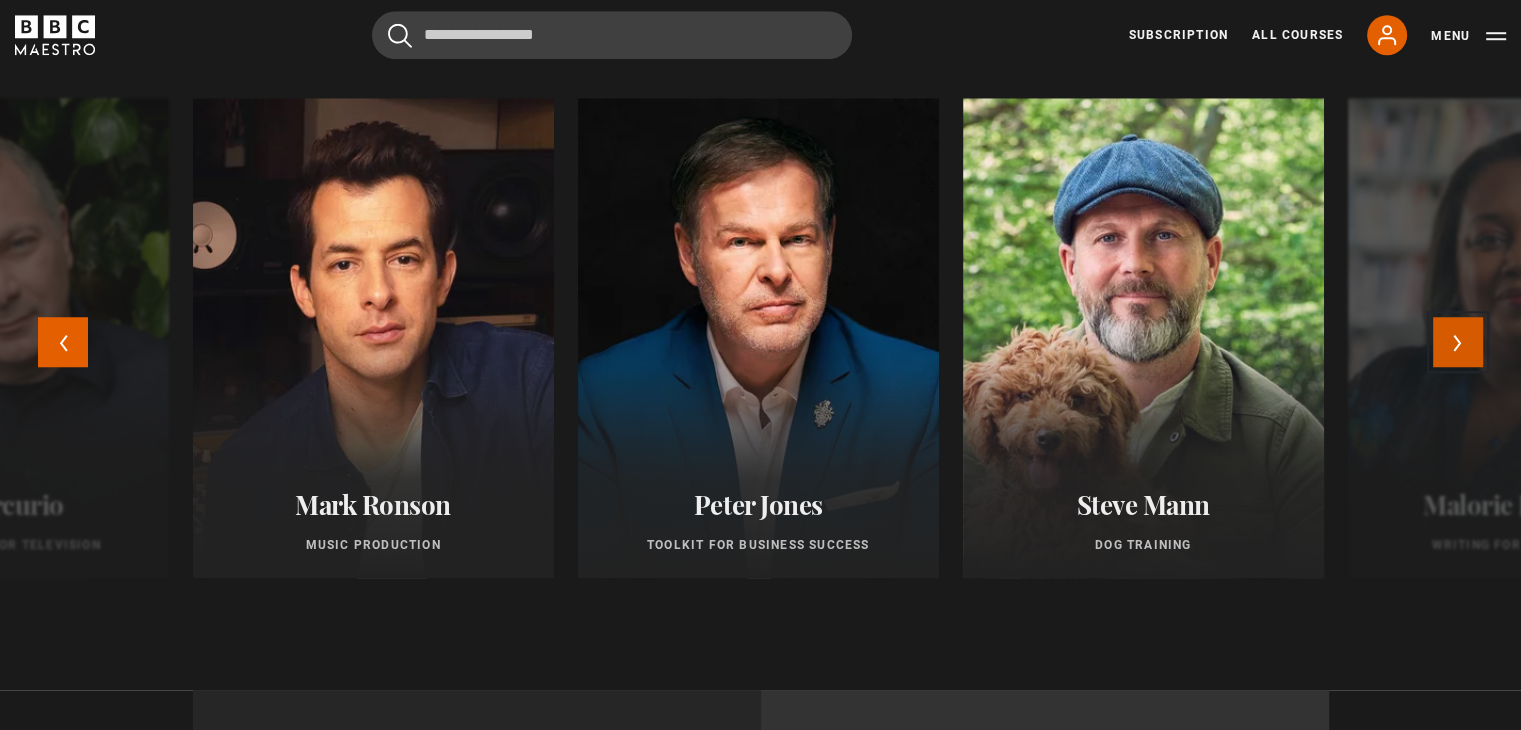 click on "Next" at bounding box center [1458, 342] 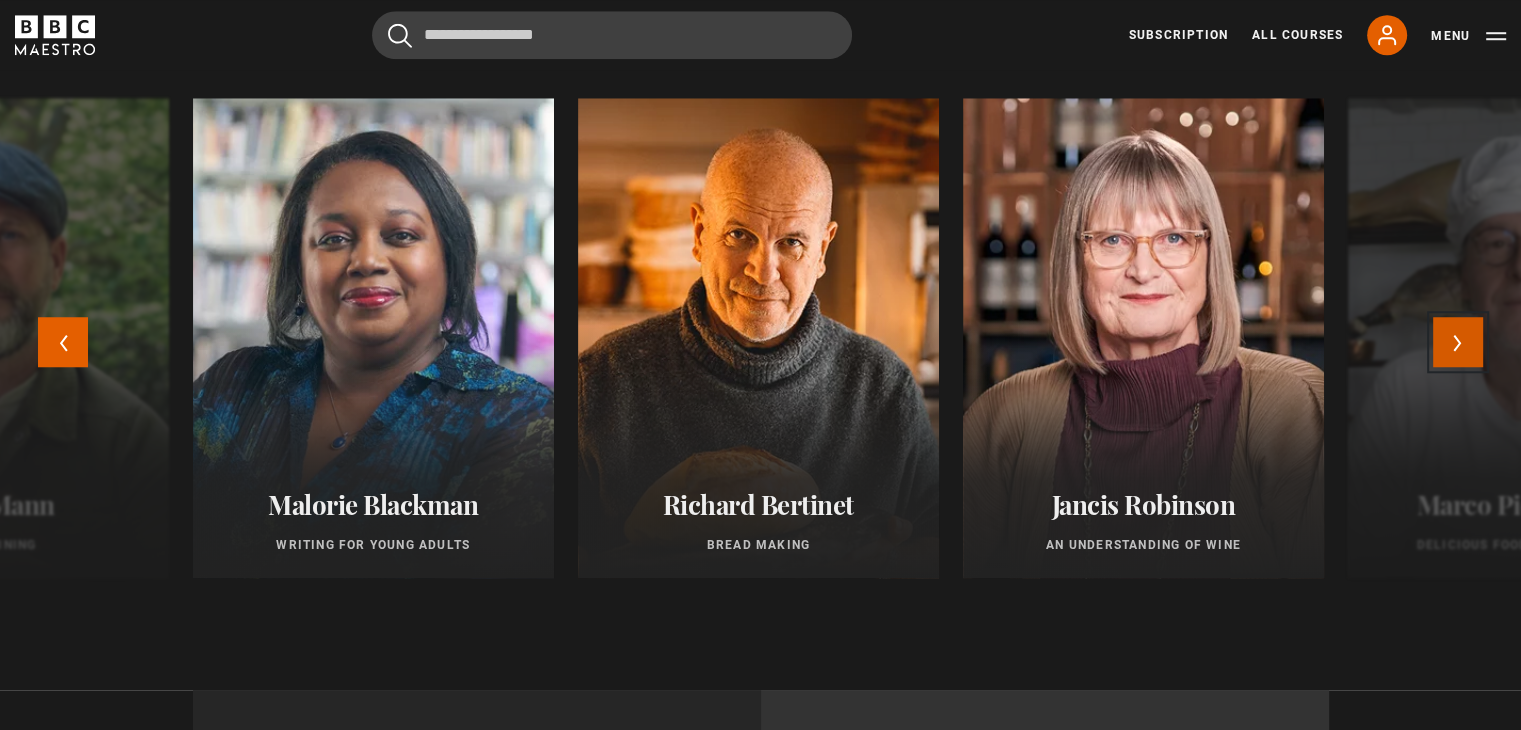 click on "Next" at bounding box center [1458, 342] 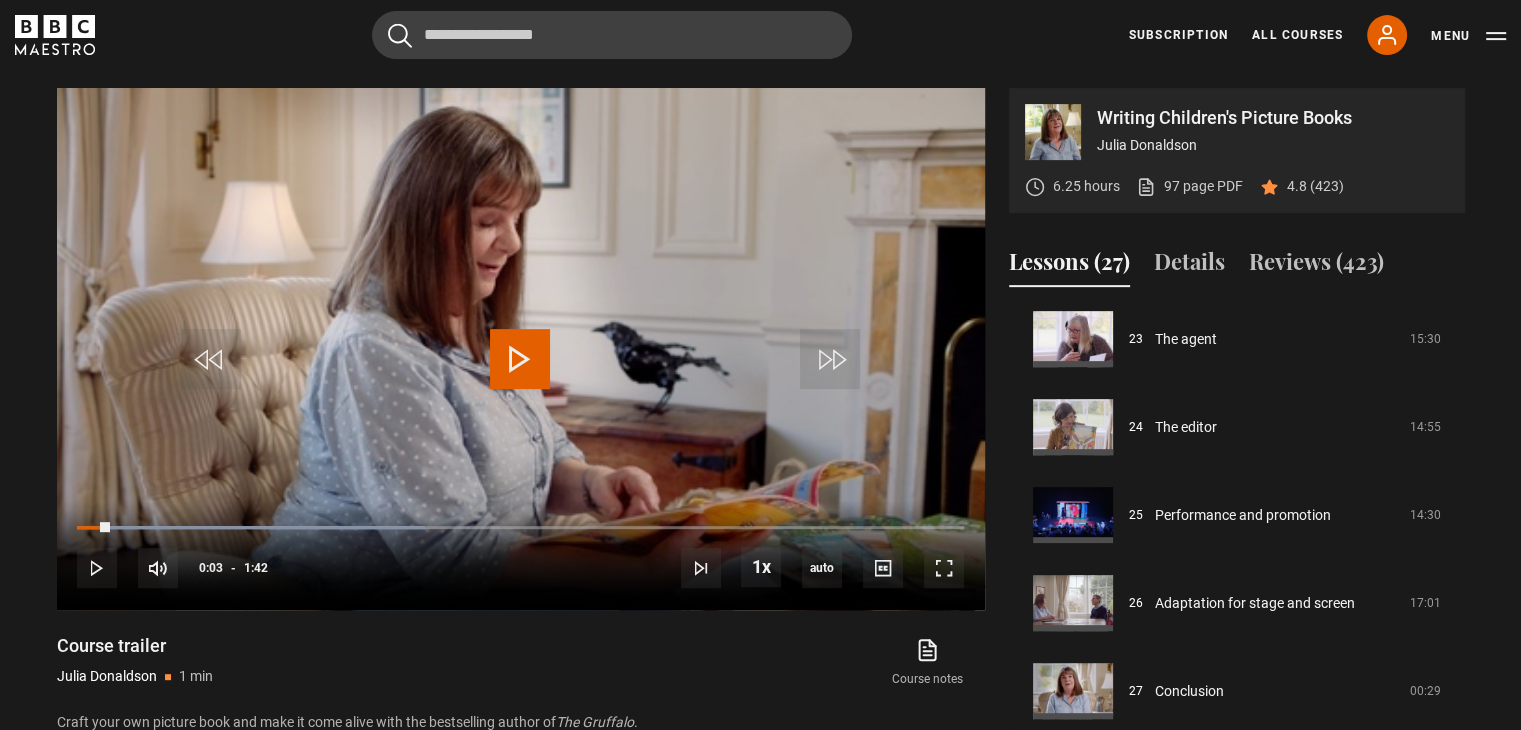 scroll, scrollTop: 792, scrollLeft: 0, axis: vertical 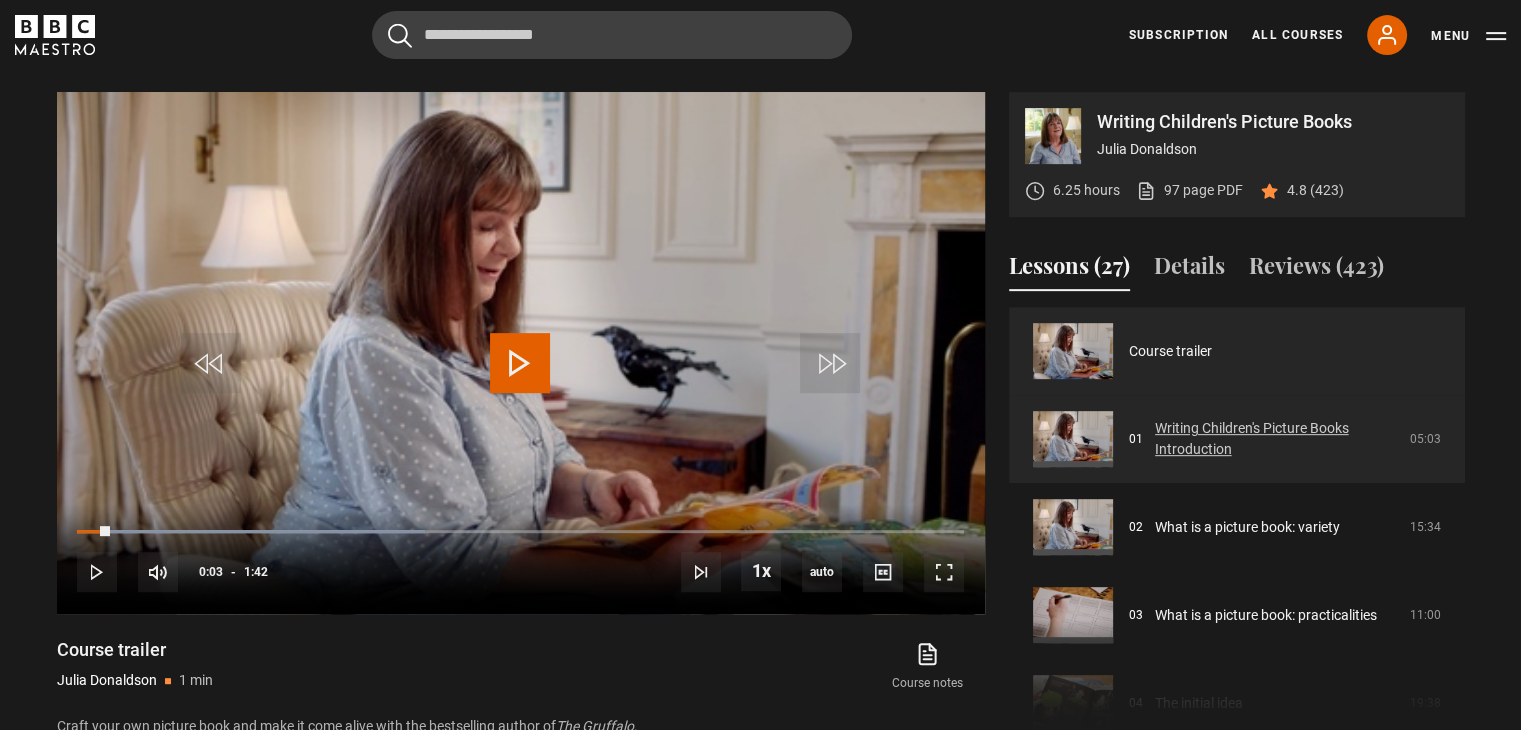 click on "Writing Children's Picture Books Introduction" at bounding box center [1276, 439] 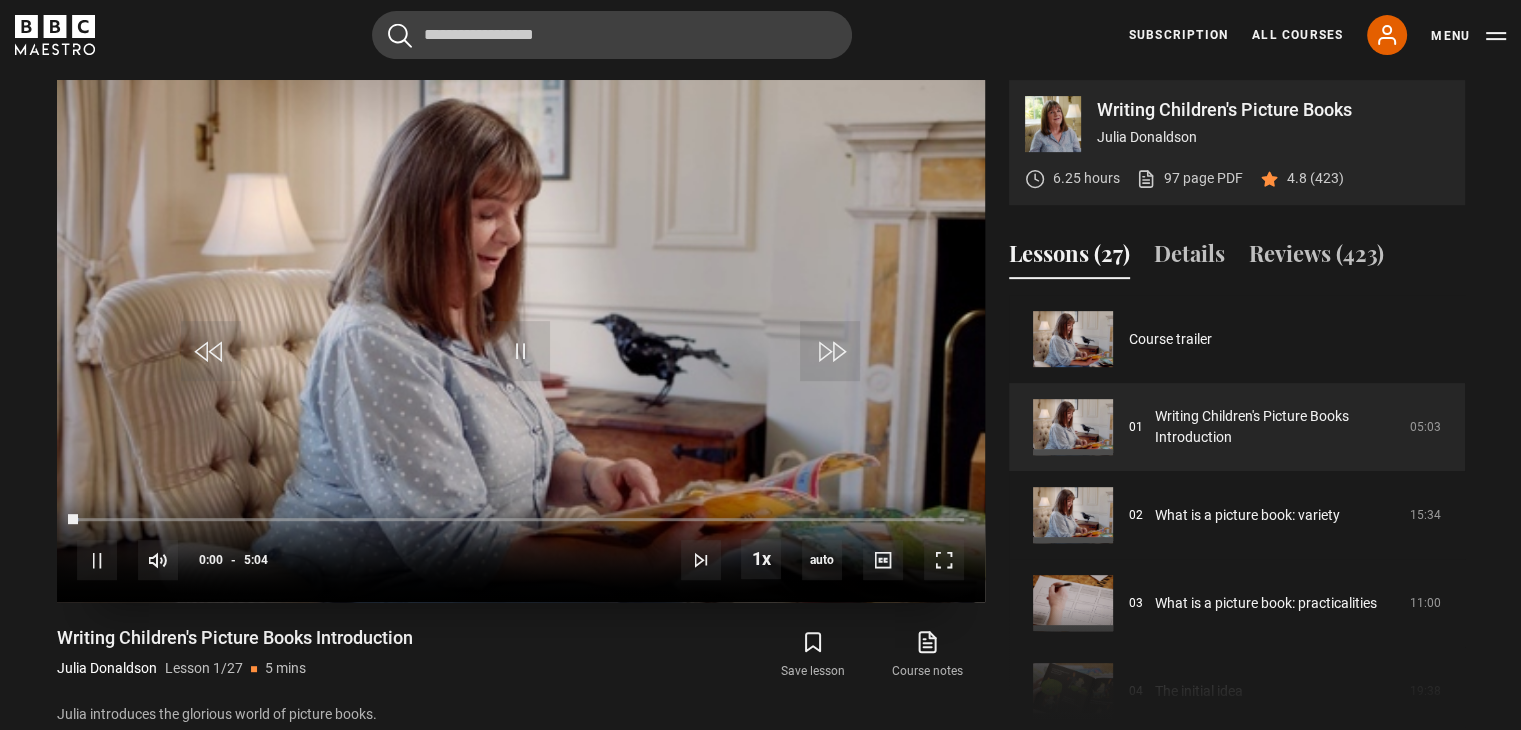 scroll, scrollTop: 0, scrollLeft: 0, axis: both 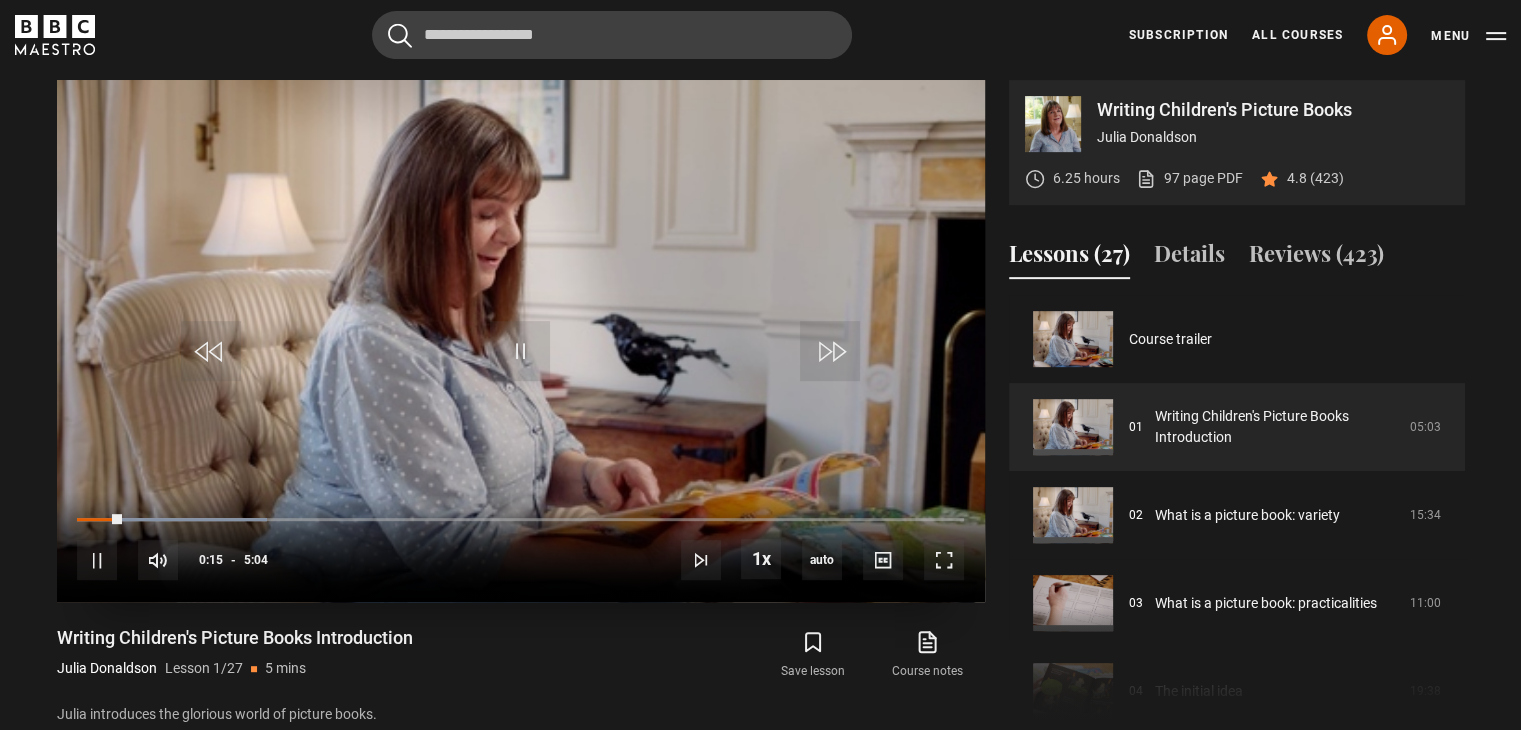 click at bounding box center [521, 341] 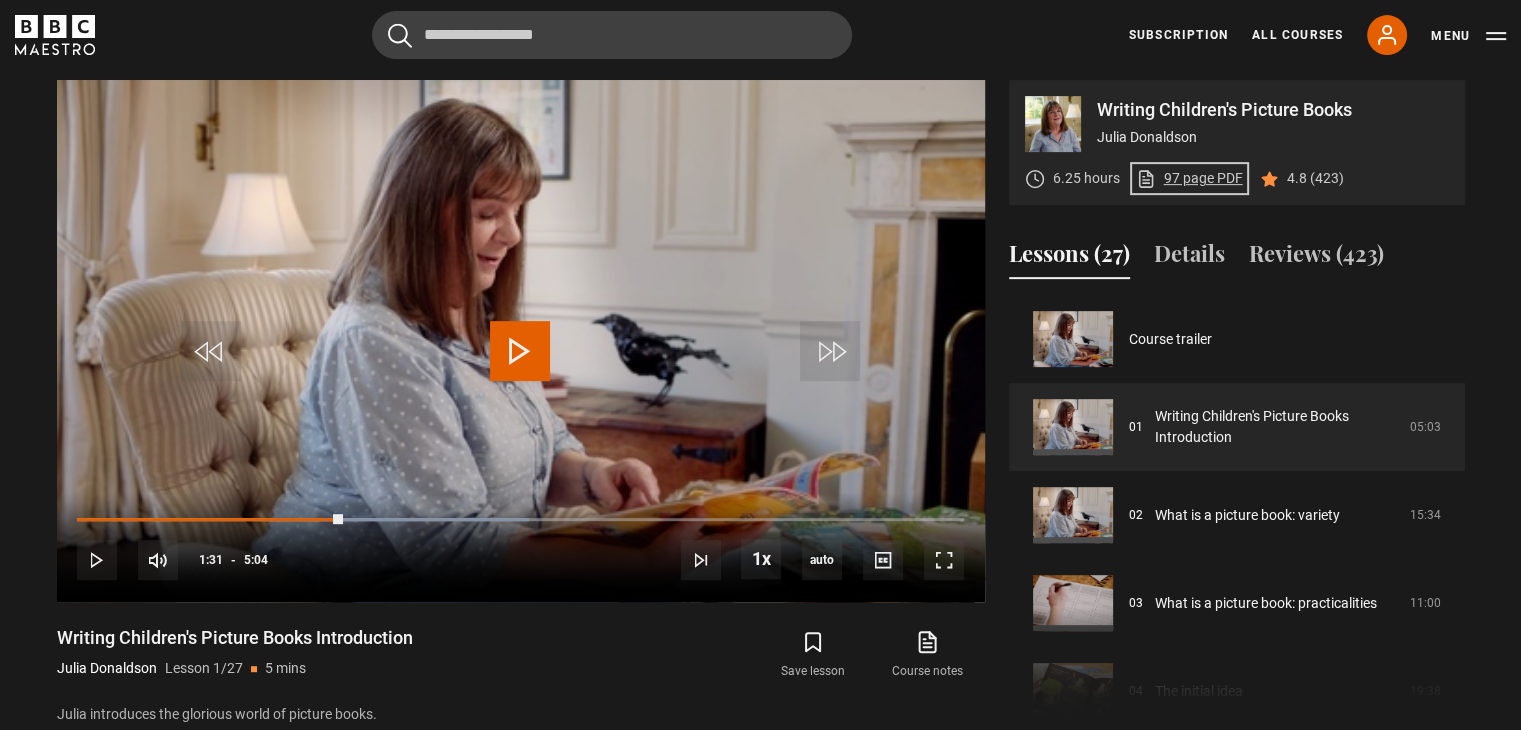 click on "97 page PDF
(opens in new tab)" at bounding box center (1189, 178) 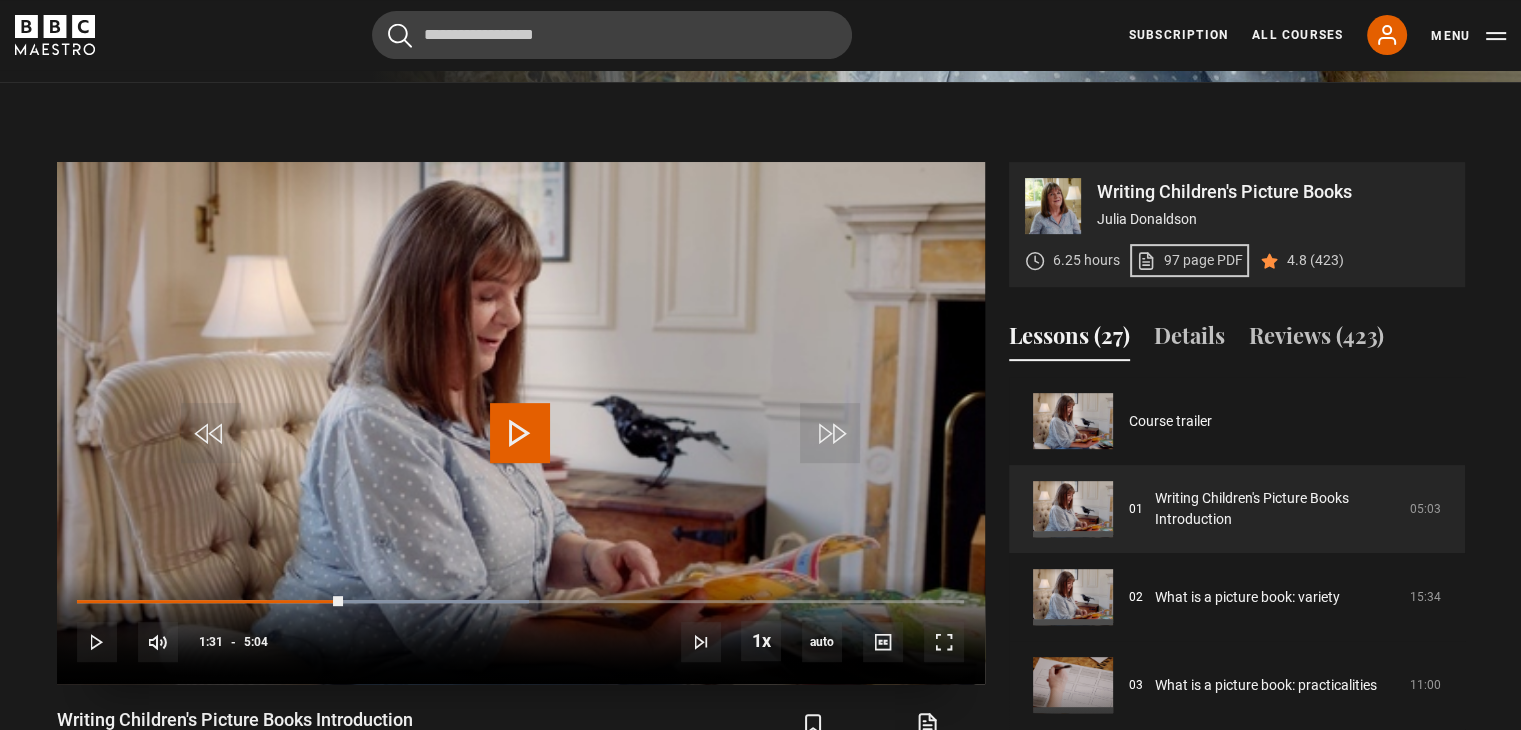 scroll, scrollTop: 757, scrollLeft: 0, axis: vertical 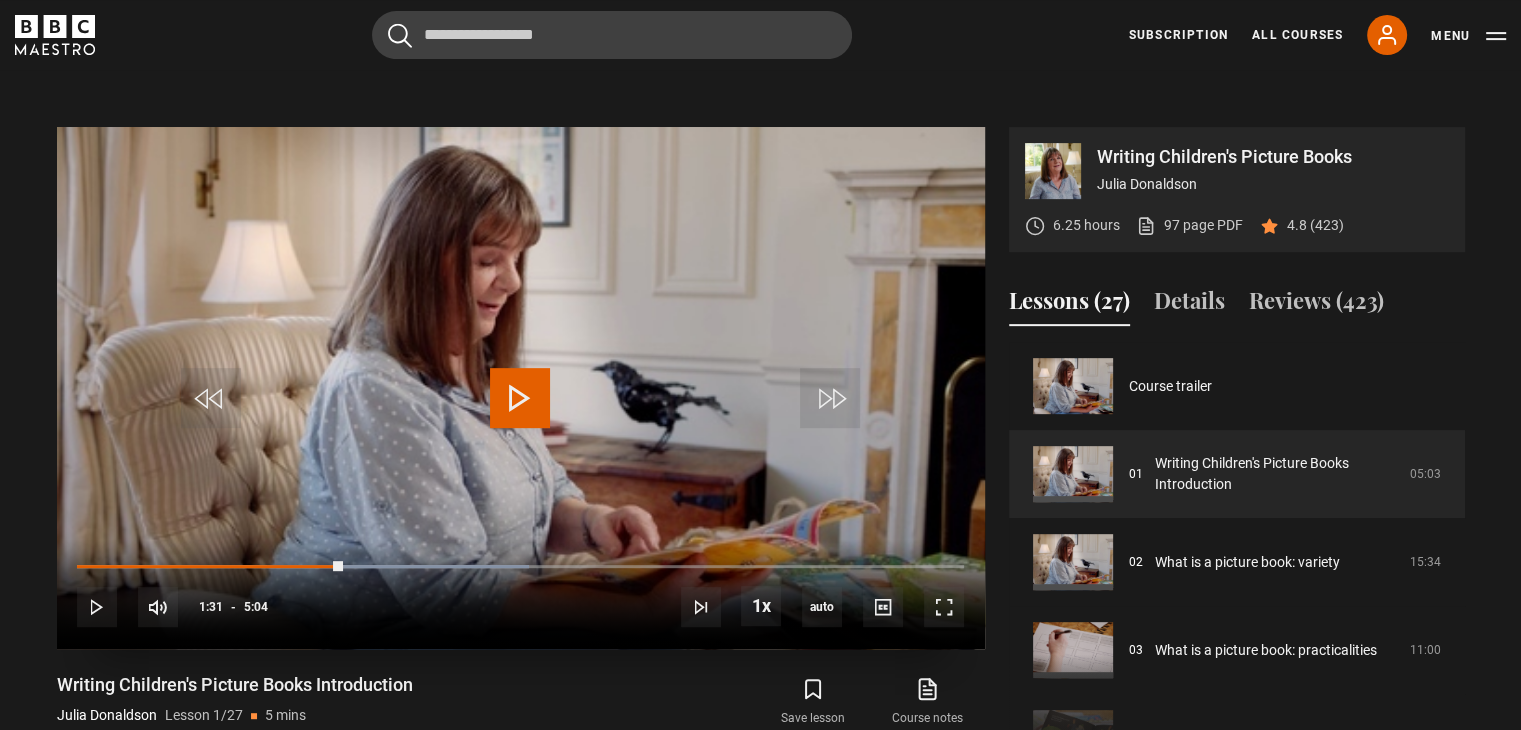 click at bounding box center (520, 398) 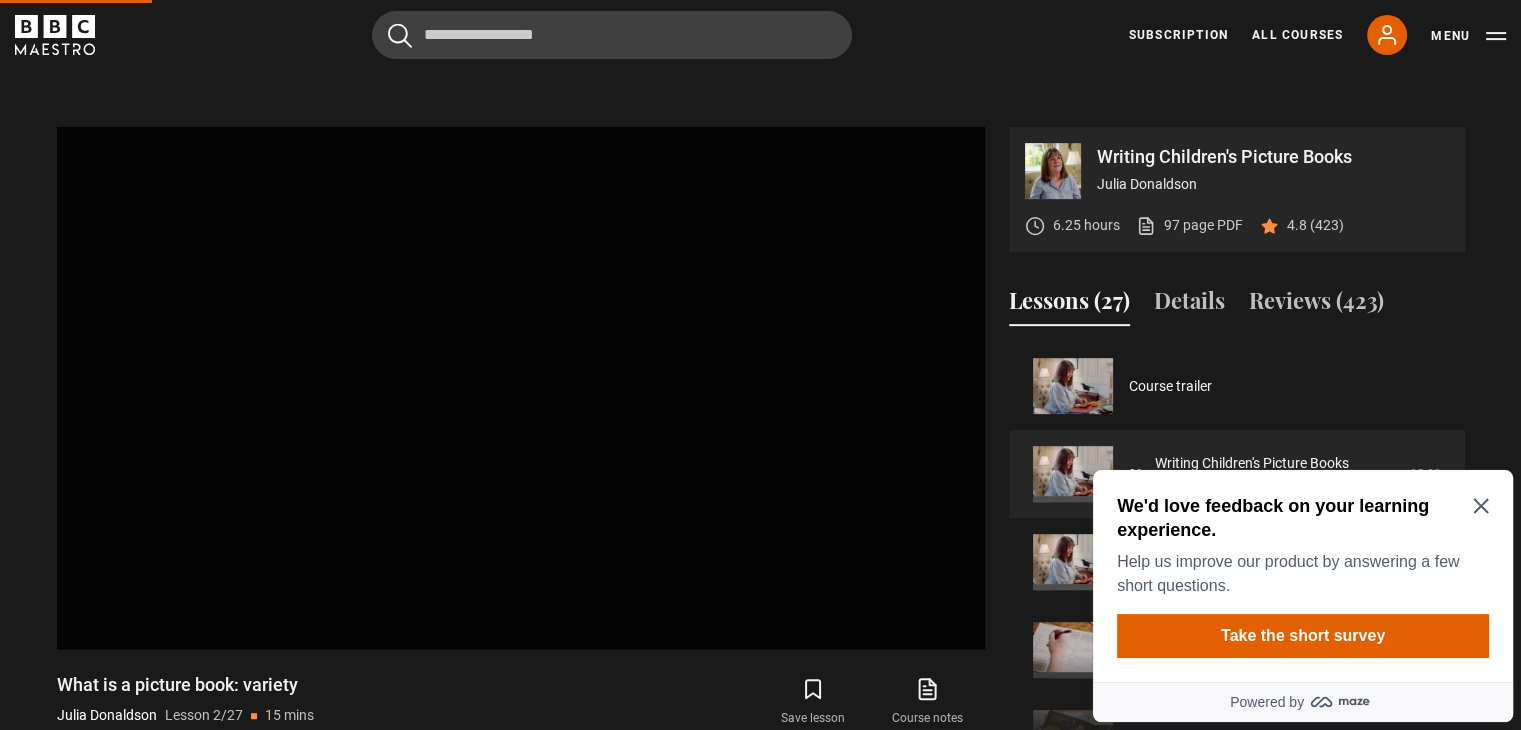 scroll, scrollTop: 0, scrollLeft: 0, axis: both 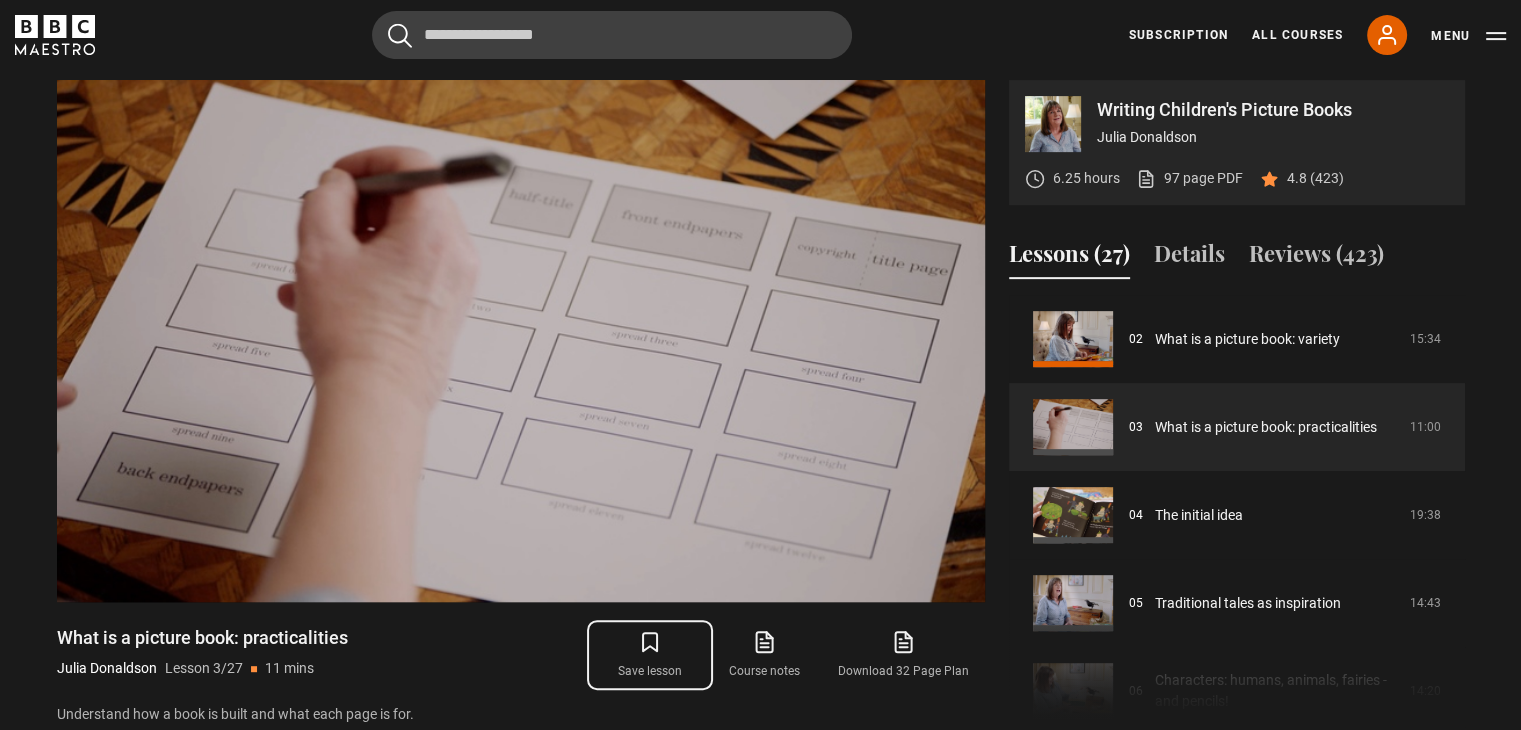 click 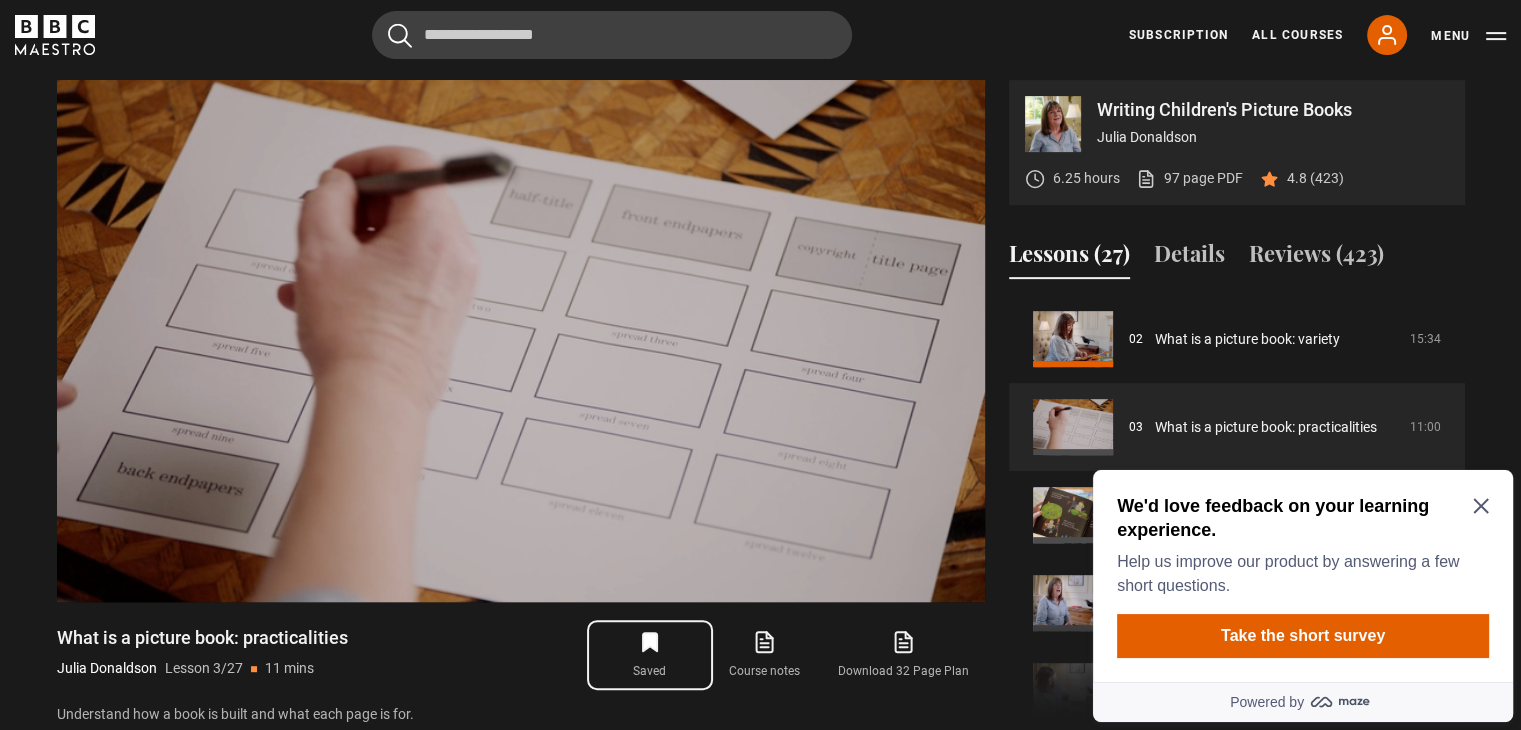 scroll, scrollTop: 0, scrollLeft: 0, axis: both 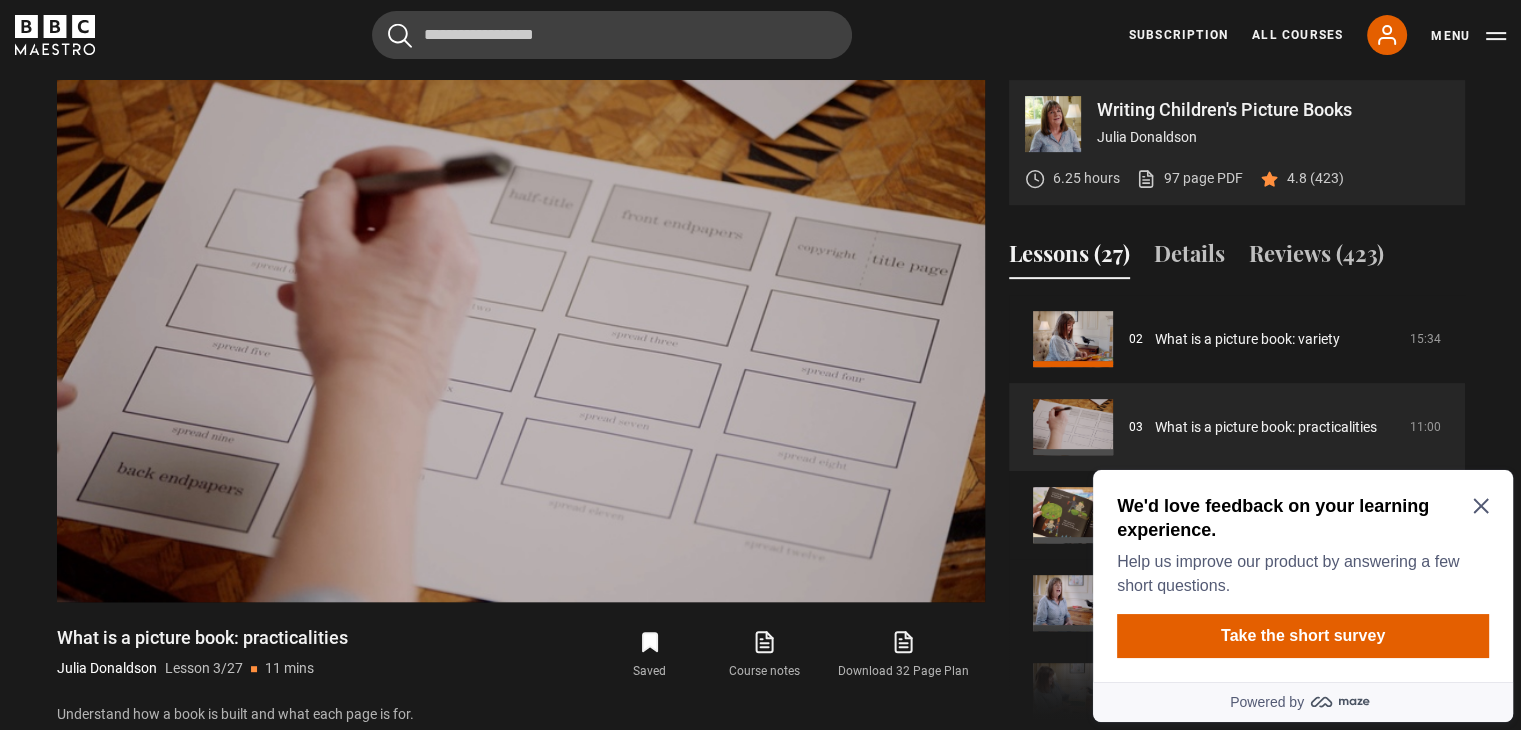 click 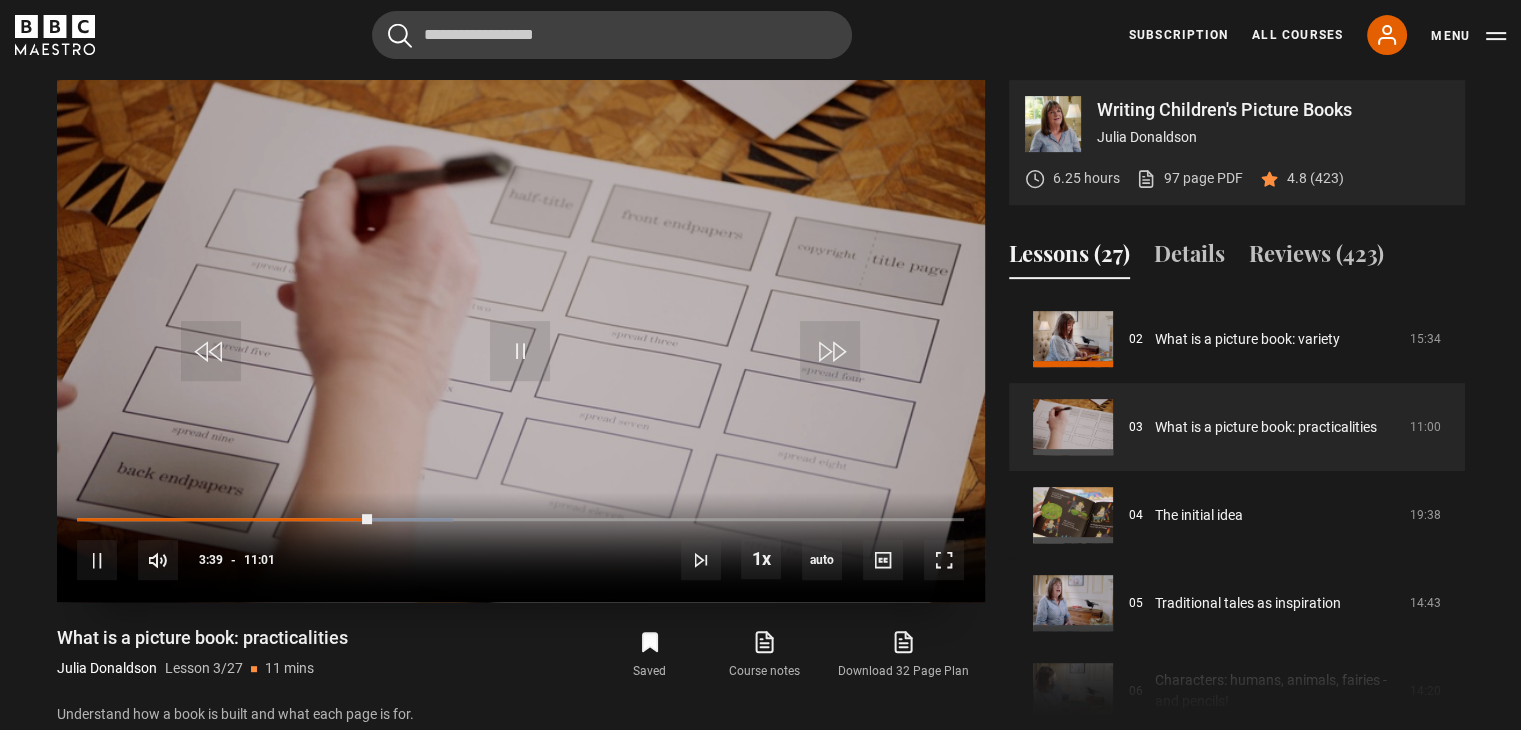 click at bounding box center (521, 341) 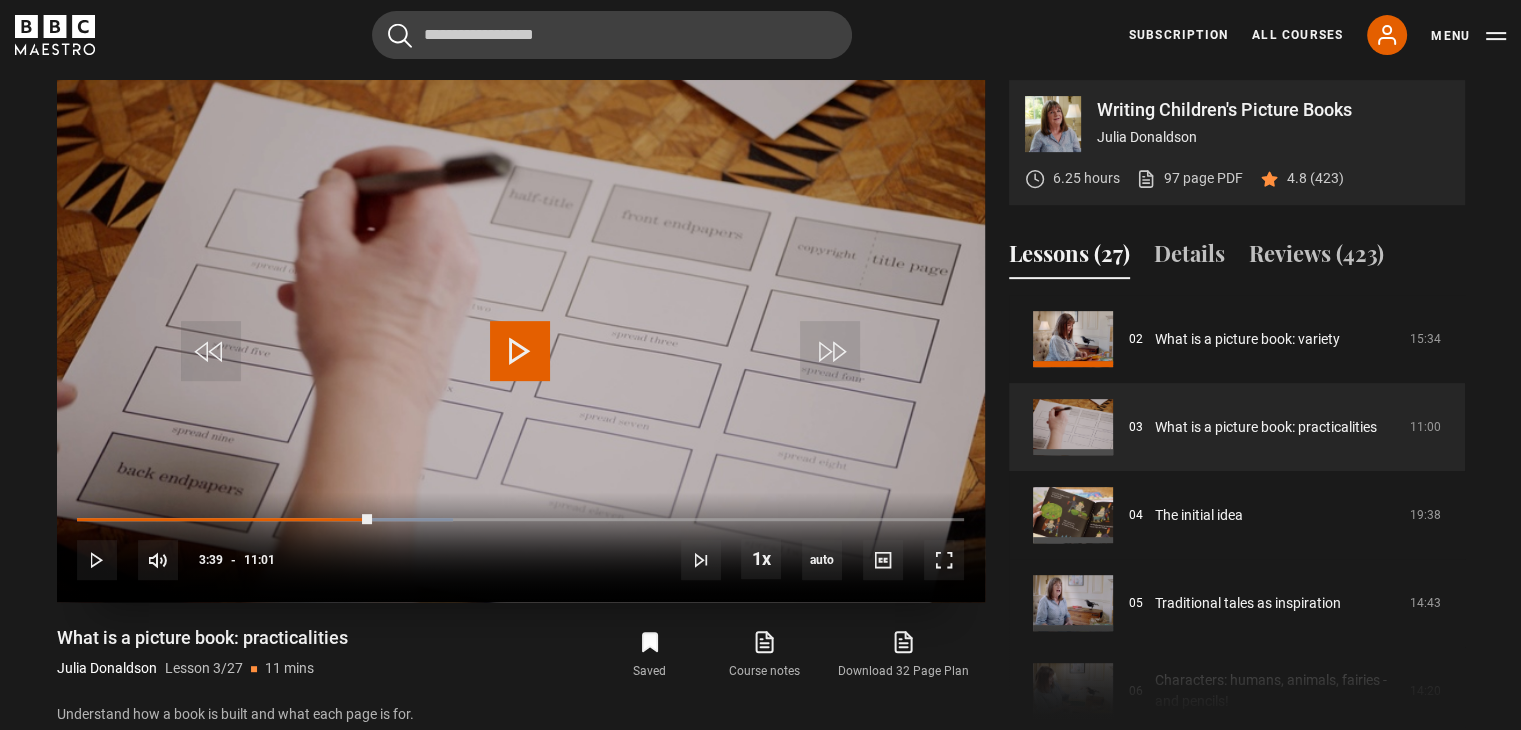 click at bounding box center [520, 351] 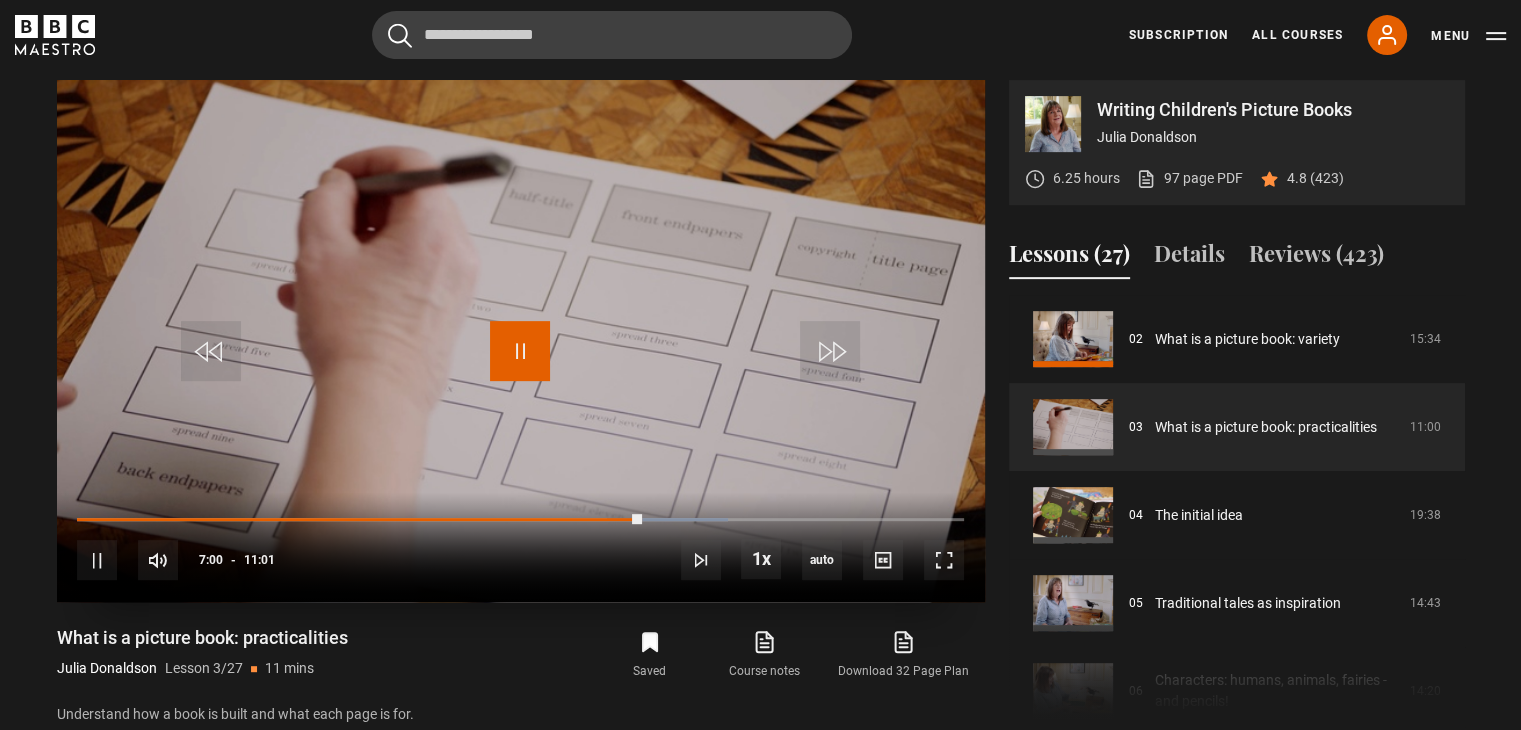 click at bounding box center [520, 351] 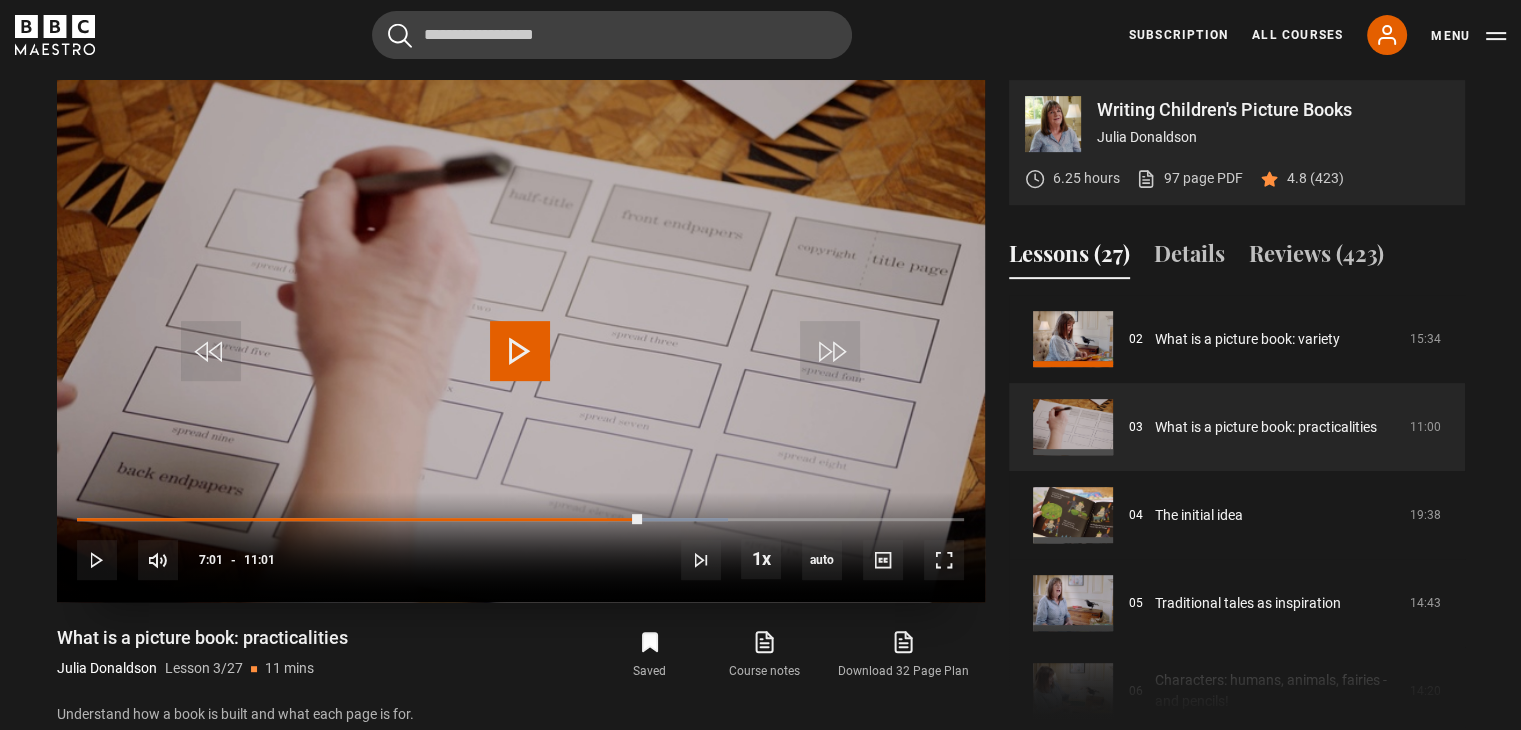 click at bounding box center [520, 351] 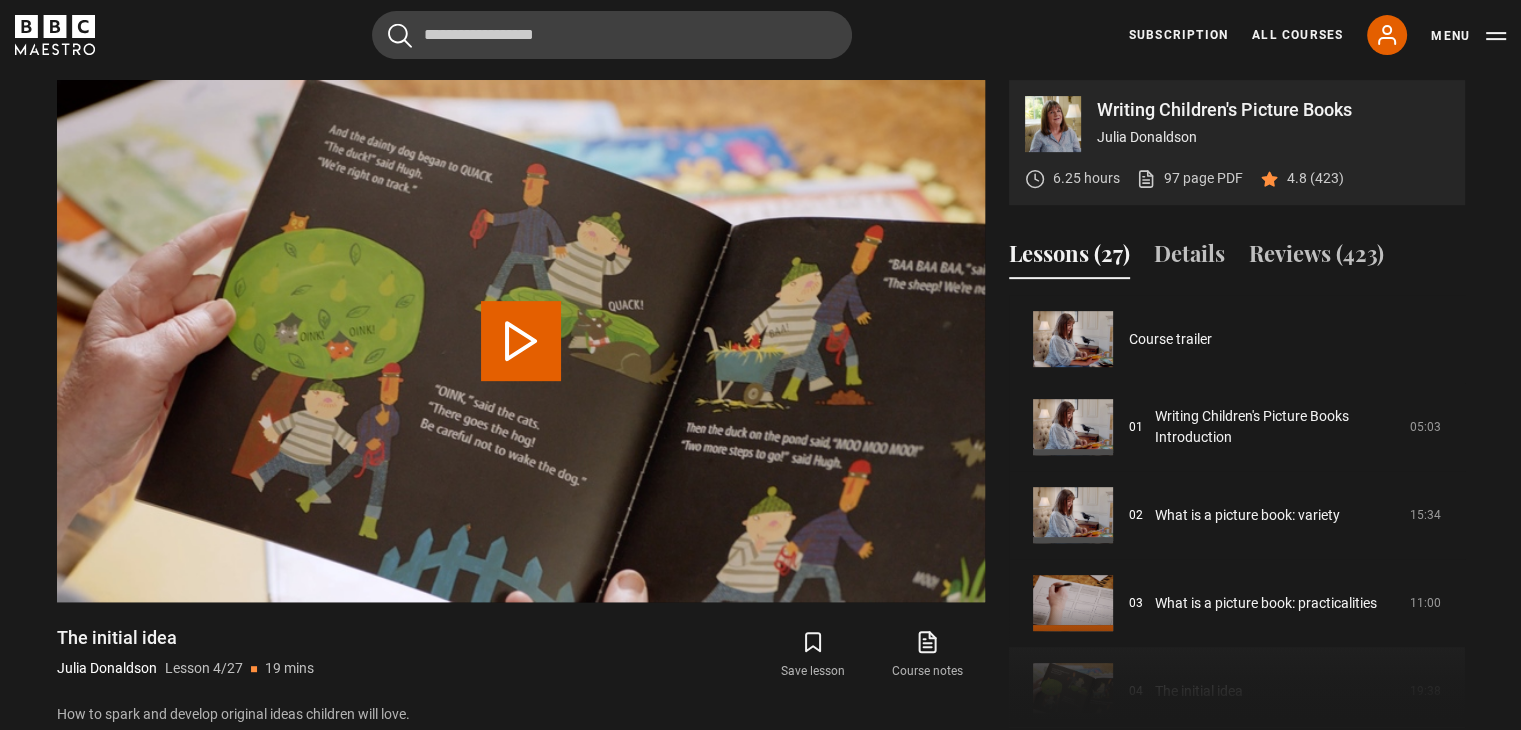 scroll, scrollTop: 264, scrollLeft: 0, axis: vertical 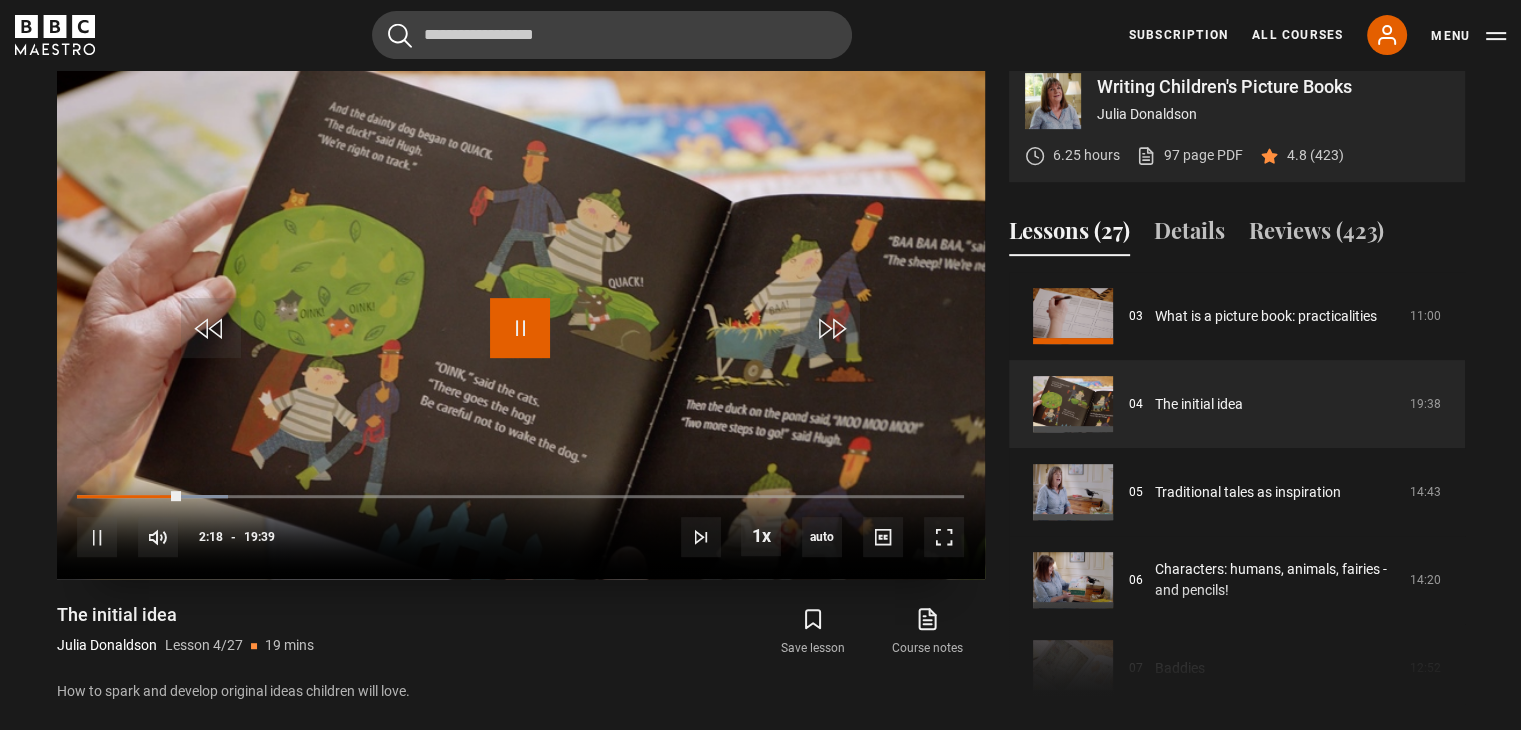click at bounding box center (520, 328) 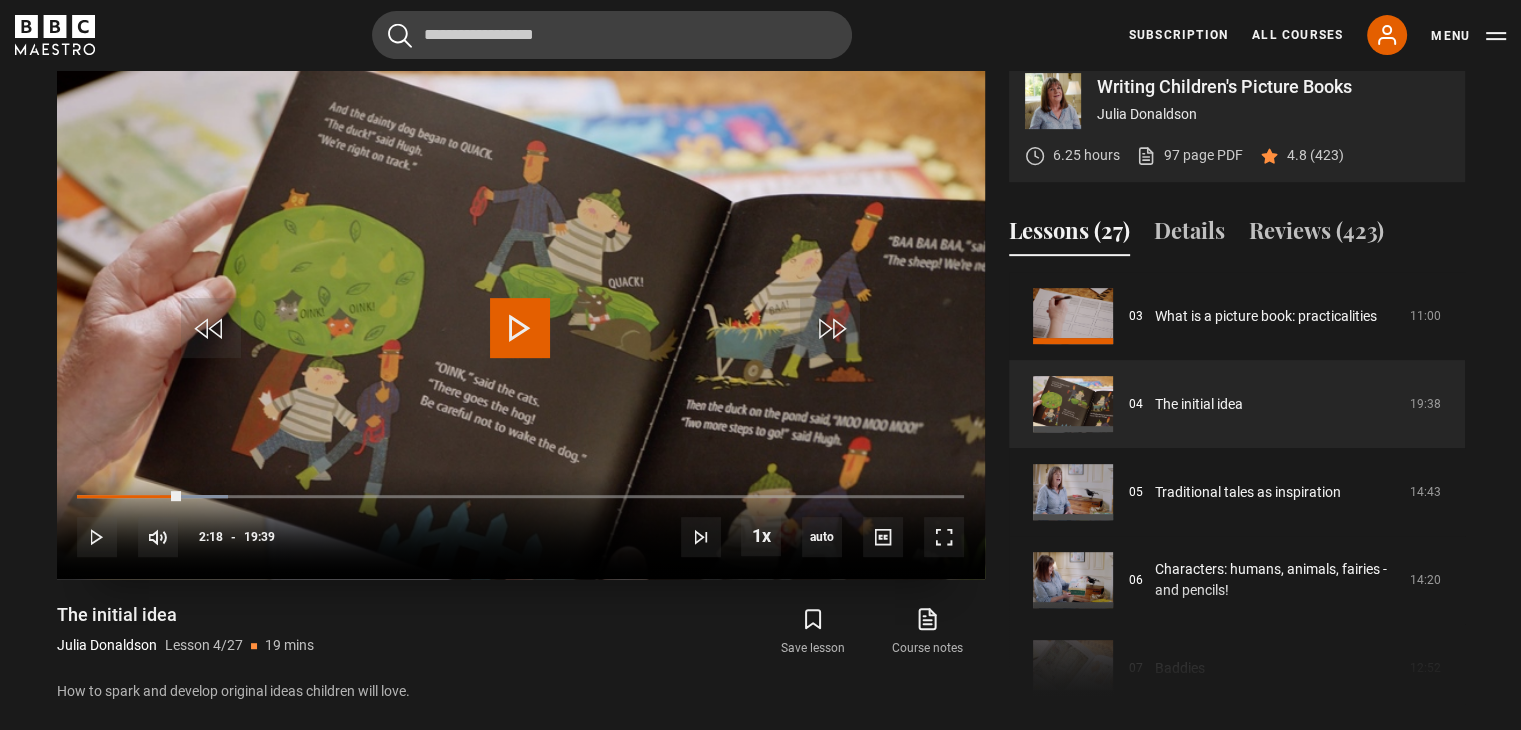 click at bounding box center (520, 328) 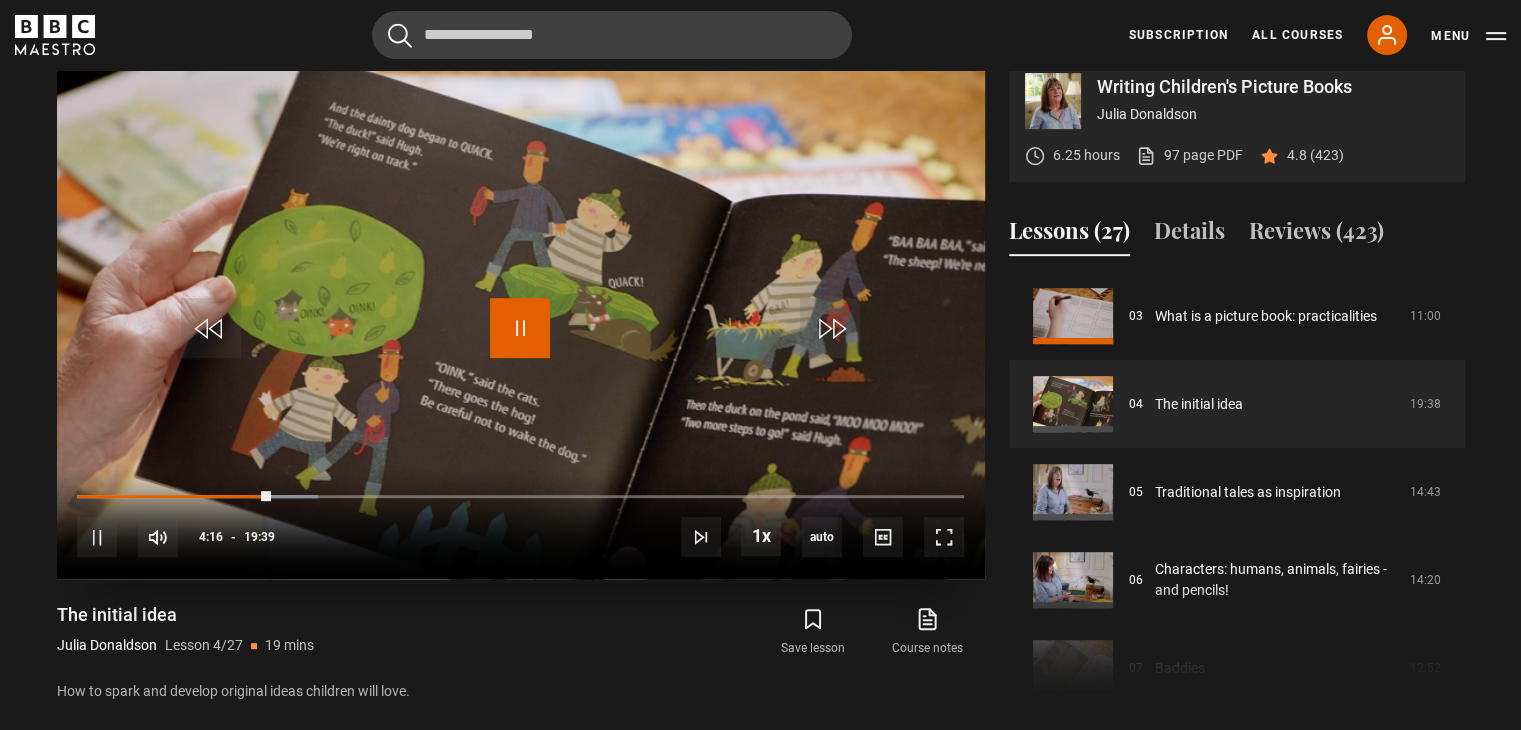 click at bounding box center [520, 328] 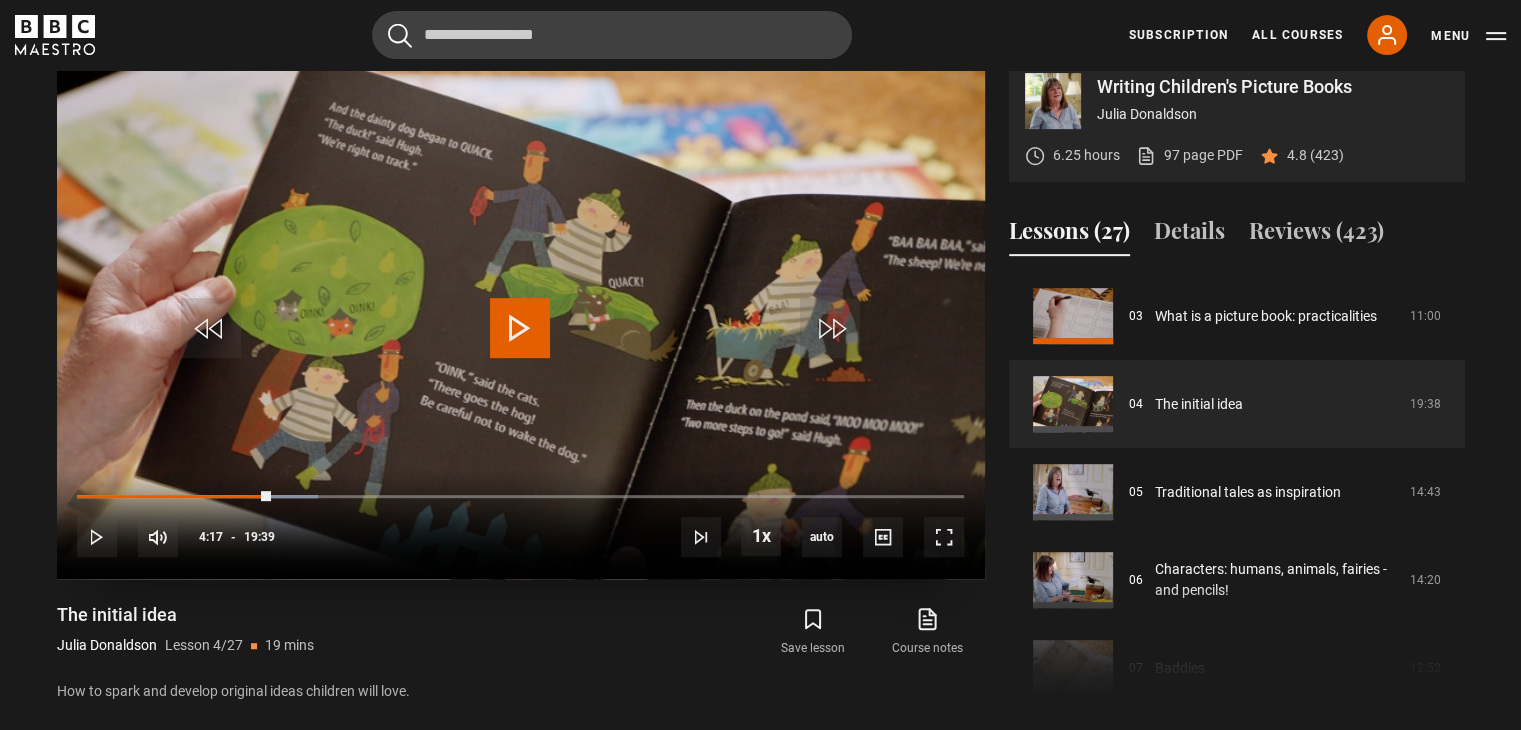 click at bounding box center (520, 328) 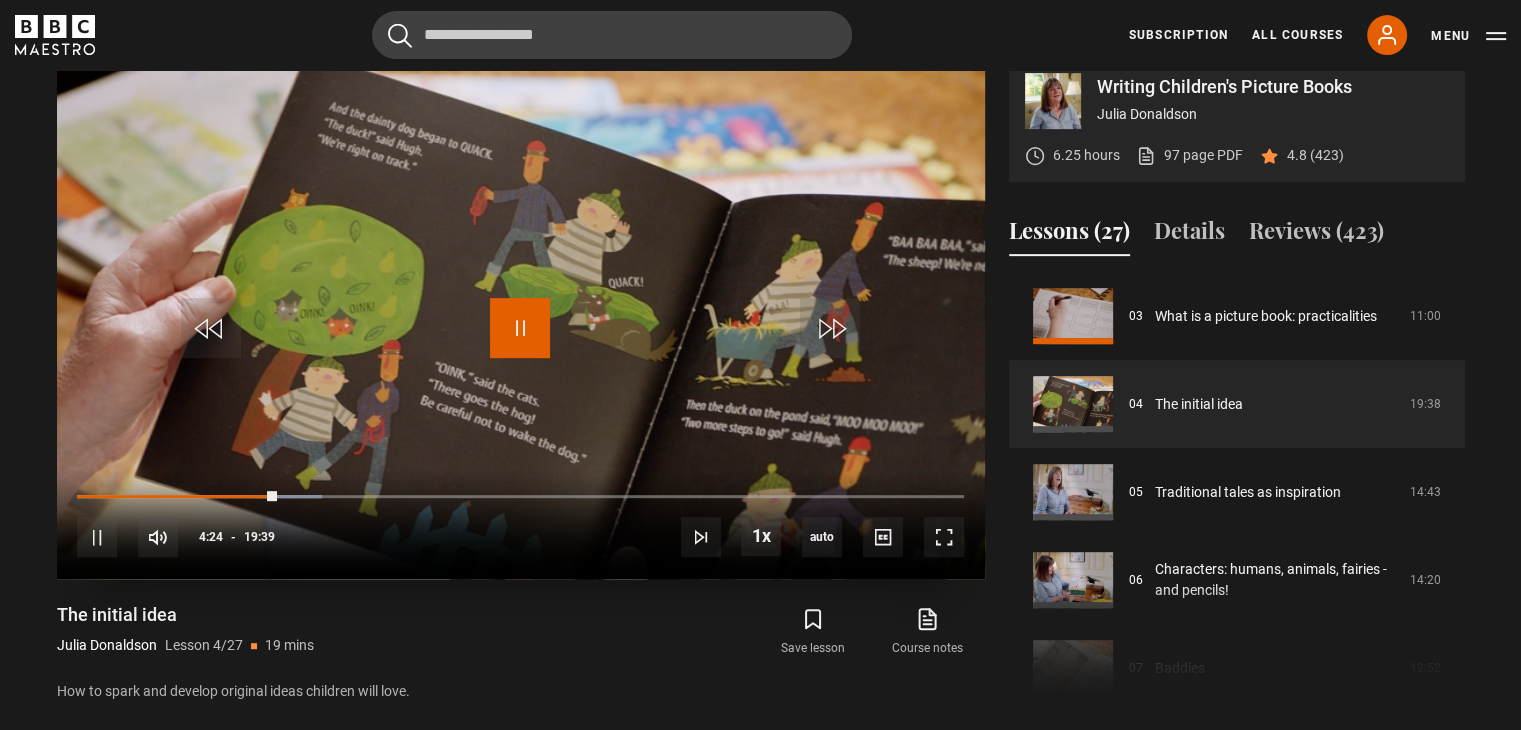click at bounding box center [520, 328] 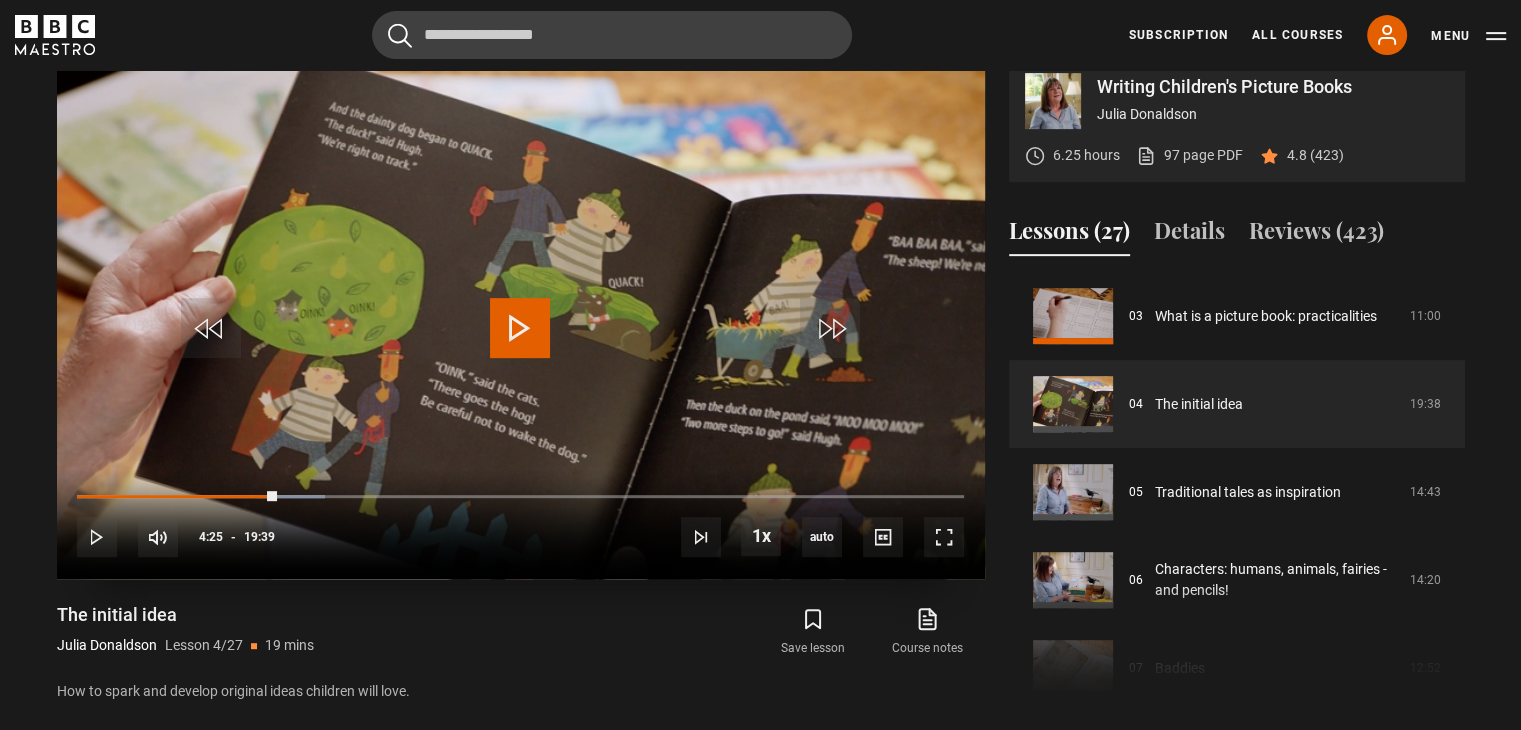 click at bounding box center [520, 328] 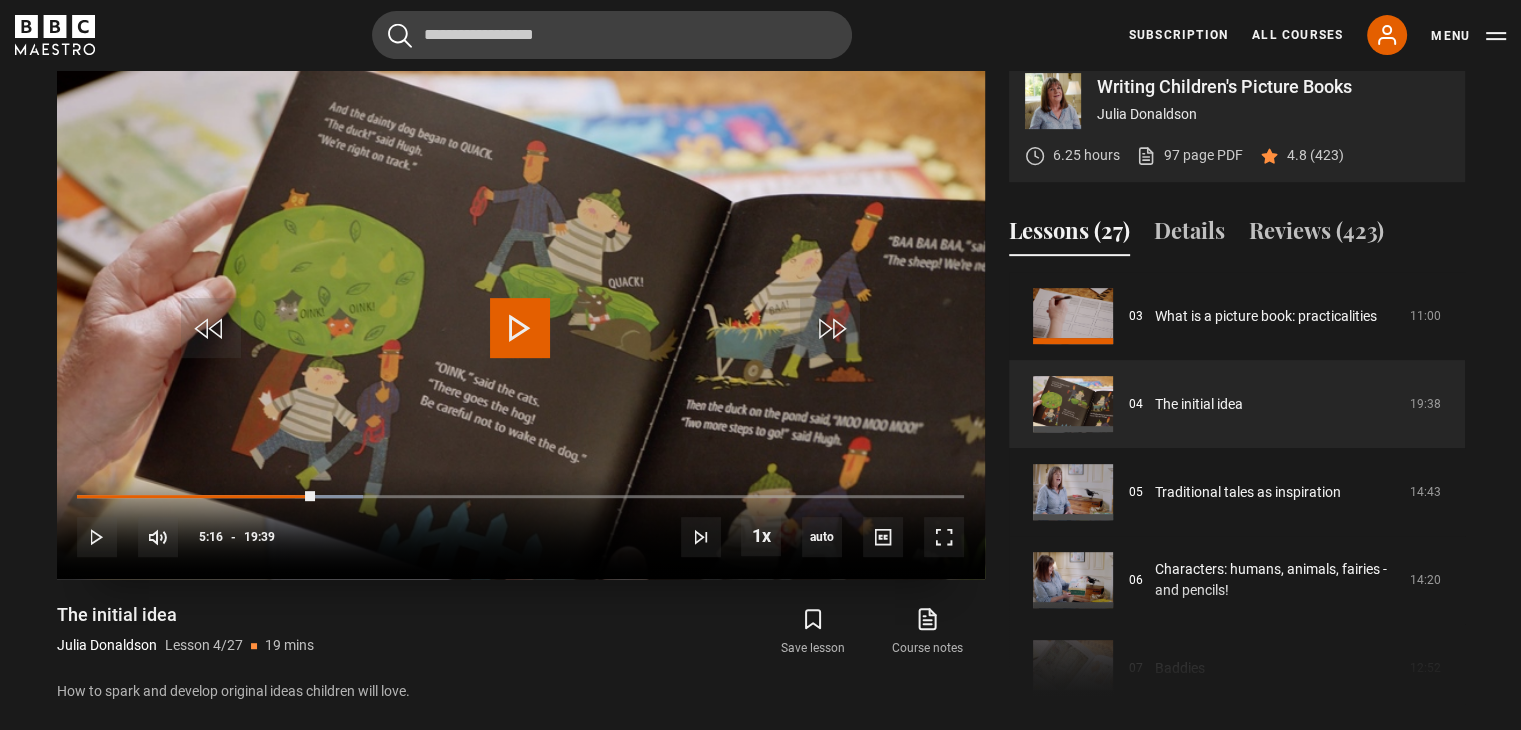 click at bounding box center (521, 318) 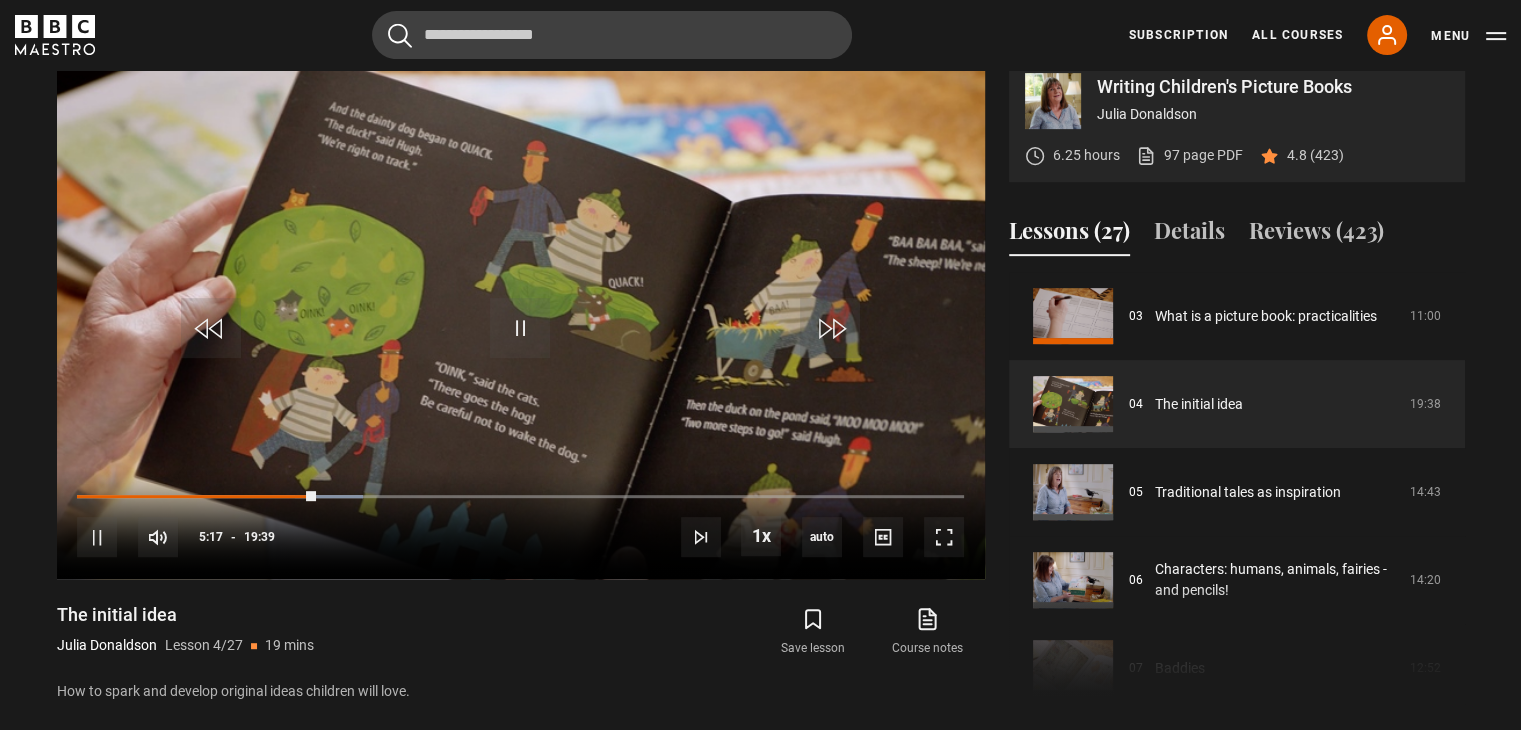 click on "Cancel
Courses
Previous courses
Next courses
Agatha Christie Writing 12  Related Lessons New Ago Perrone Mastering Mixology 22  Related Lessons New Isabel Allende Magical Storytelling 22  Related Lessons New Evy Poumpouras The Art of Influence 24  Related Lessons New Trinny Woodall Thriving in Business 24  Related Lessons Beata Heuman Interior Design 20  Related Lessons New Eric Vetro Sing Like the Stars 31  Related Lessons Stephanie Romiszewski  Sleep Better 21  Related Lessons Jo Malone CBE Think Like an Entrepreneur 19  Related Lessons New 21 7   12" at bounding box center [760, 35] 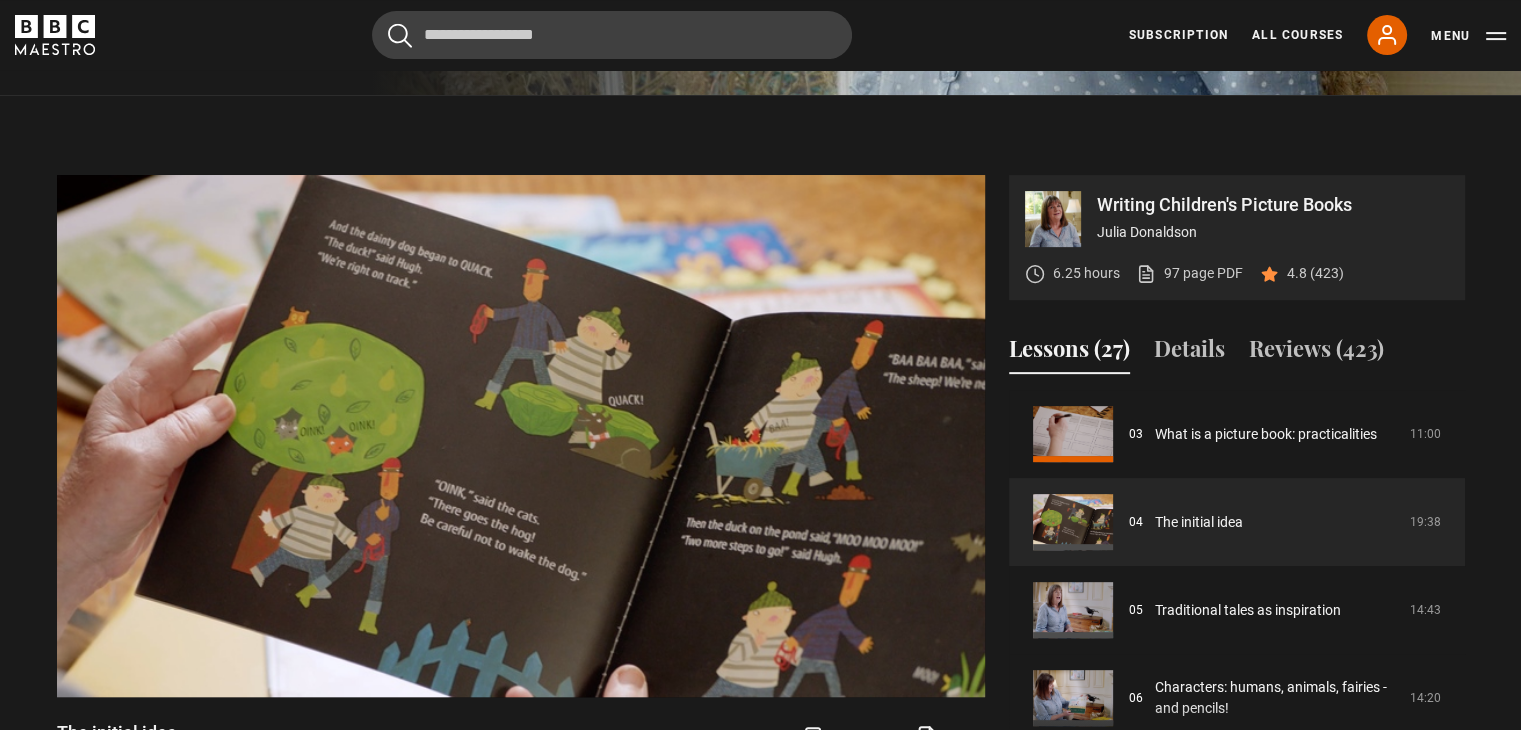 scroll, scrollTop: 740, scrollLeft: 0, axis: vertical 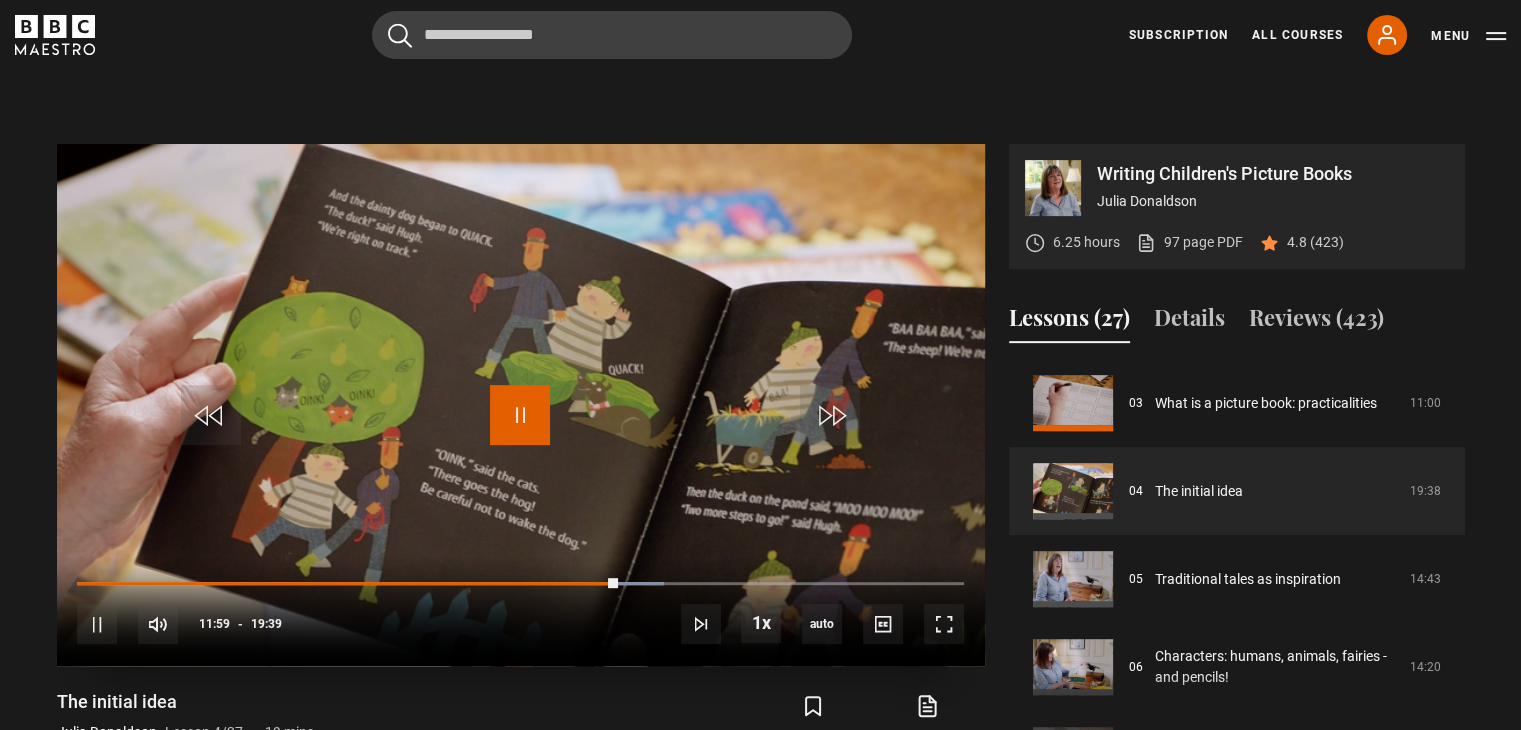 click at bounding box center (520, 415) 